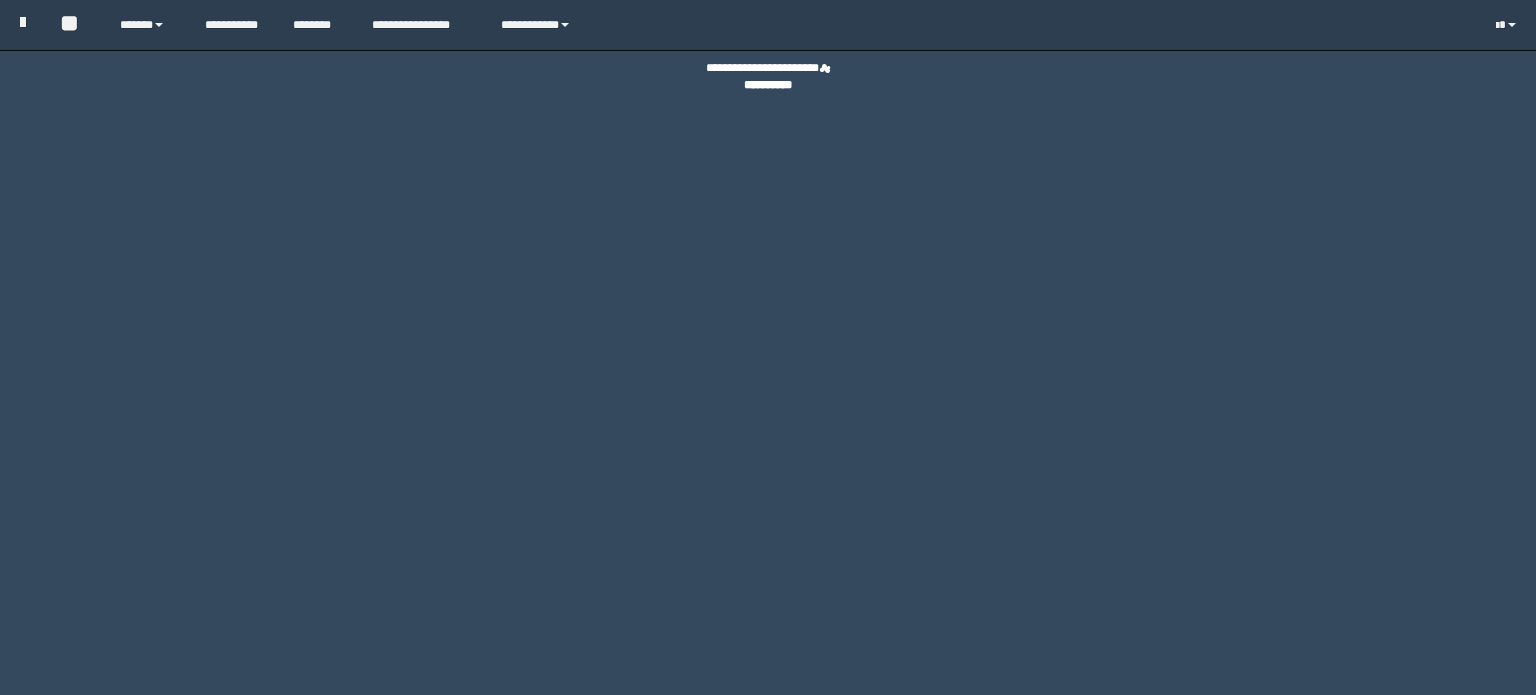 scroll, scrollTop: 0, scrollLeft: 0, axis: both 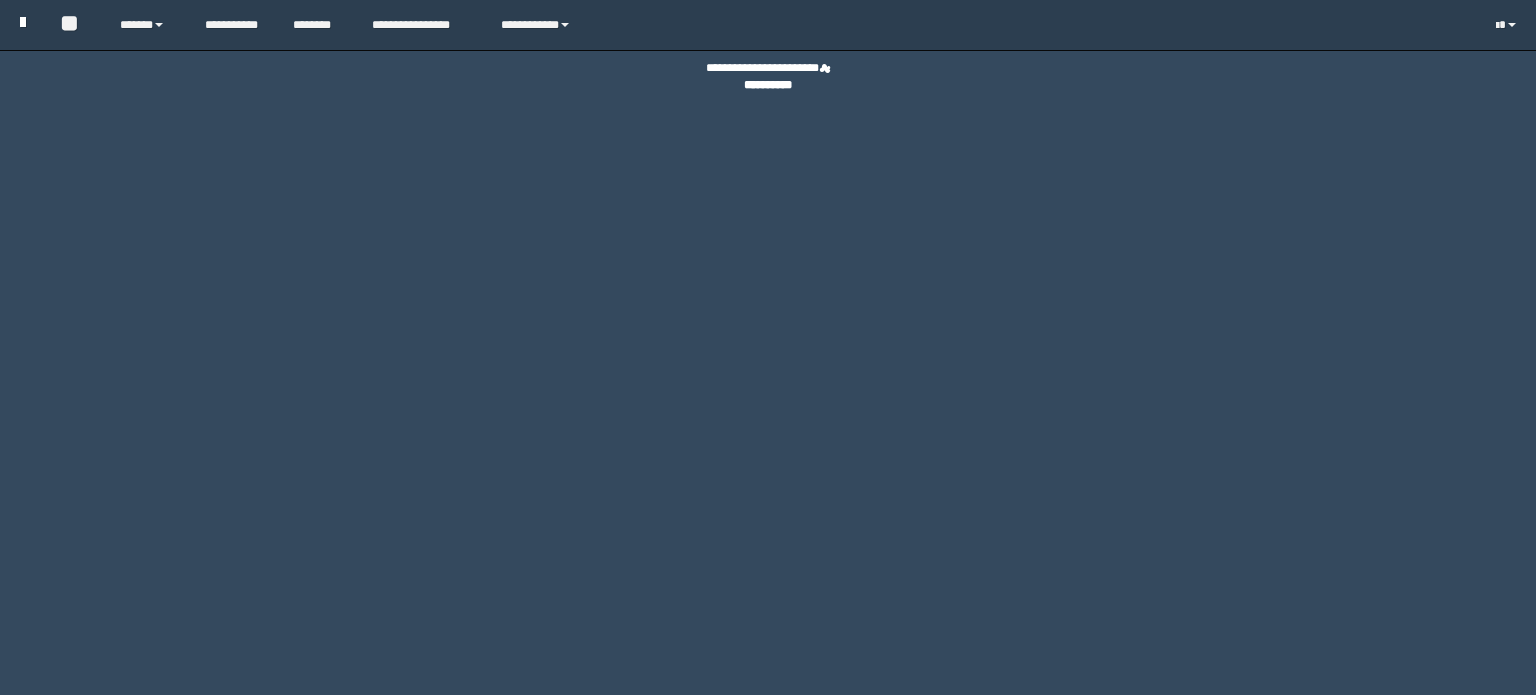 click at bounding box center (23, 22) 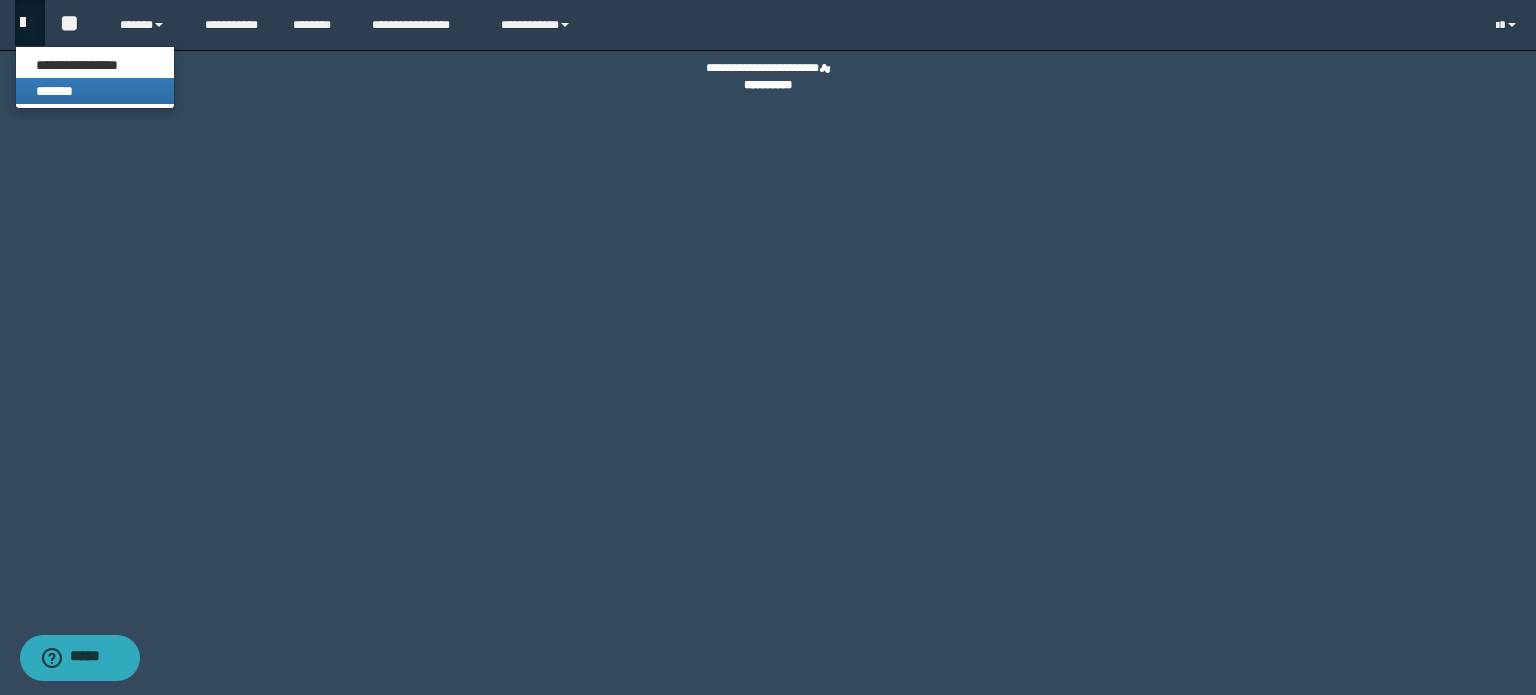 click on "*******" at bounding box center (95, 91) 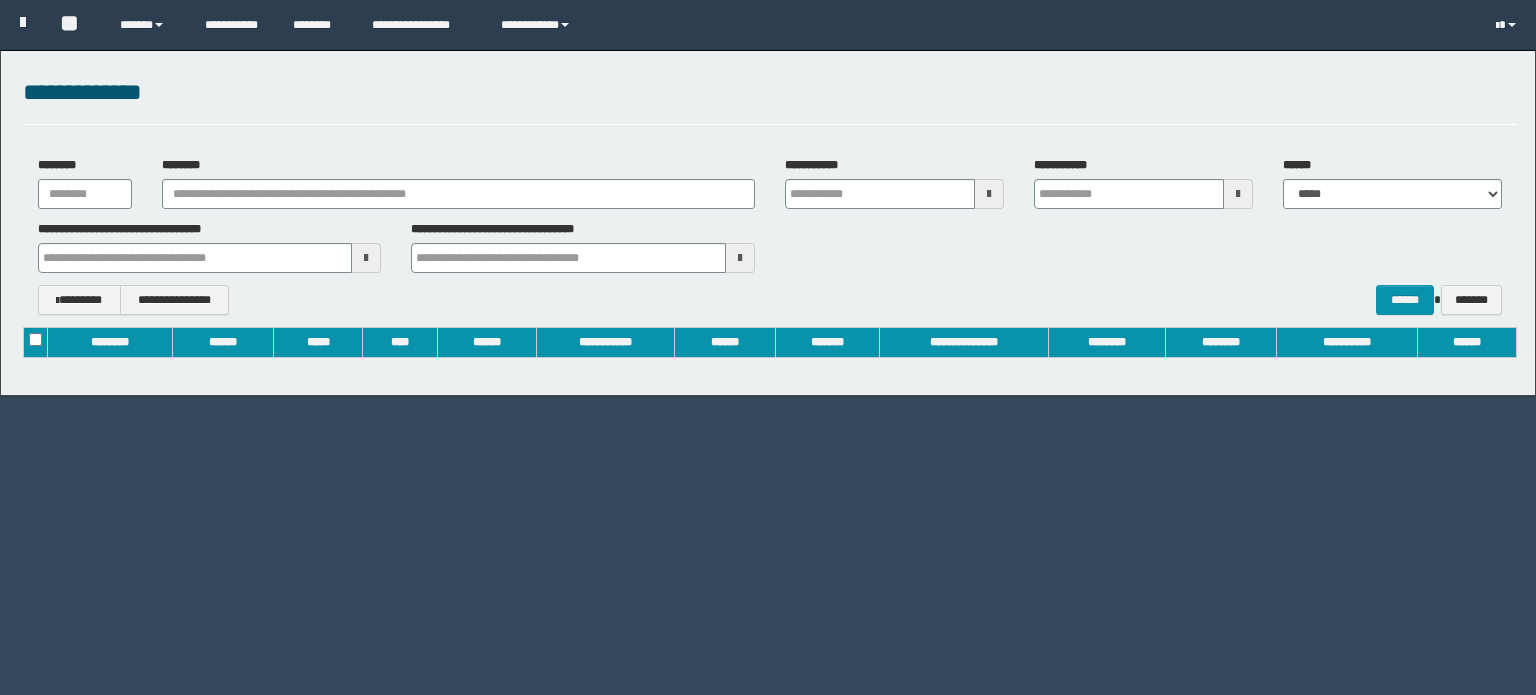scroll, scrollTop: 0, scrollLeft: 0, axis: both 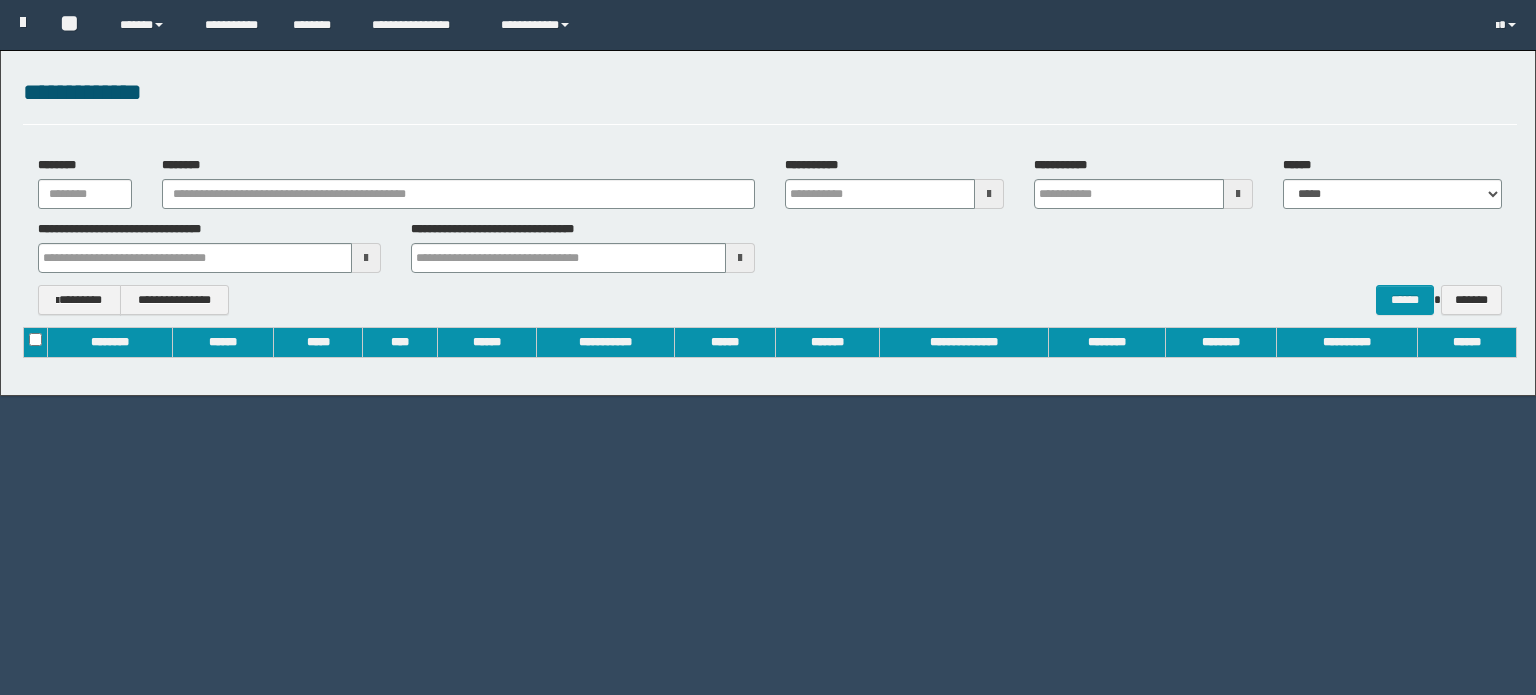 type on "**********" 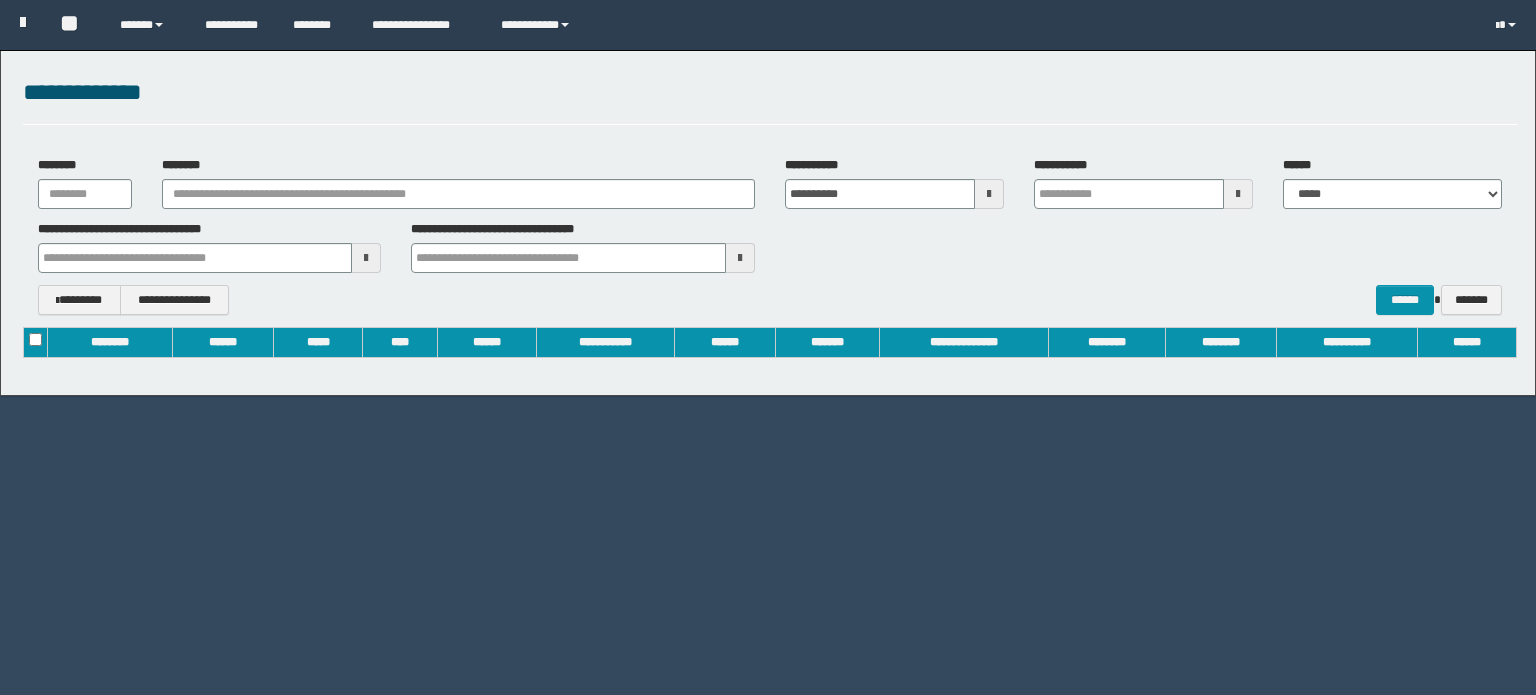 type on "**********" 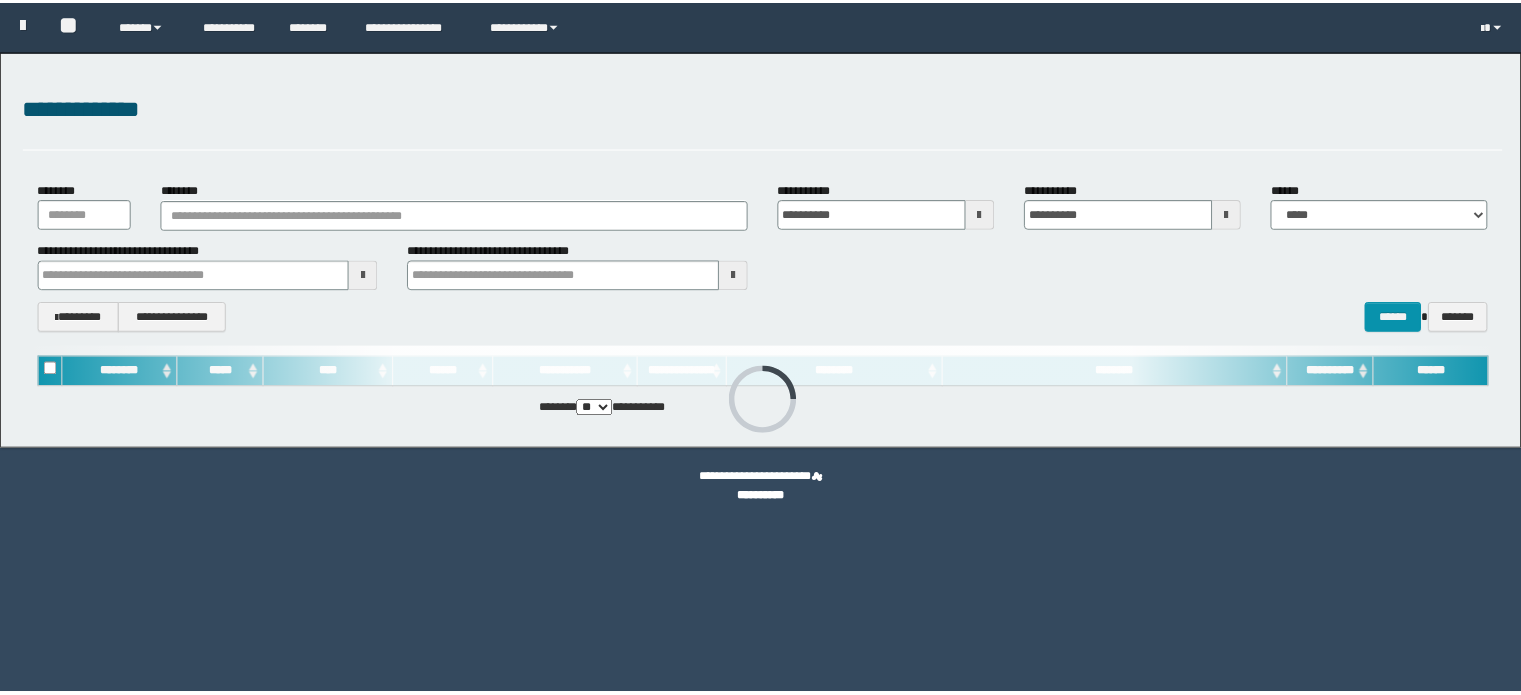 scroll, scrollTop: 0, scrollLeft: 0, axis: both 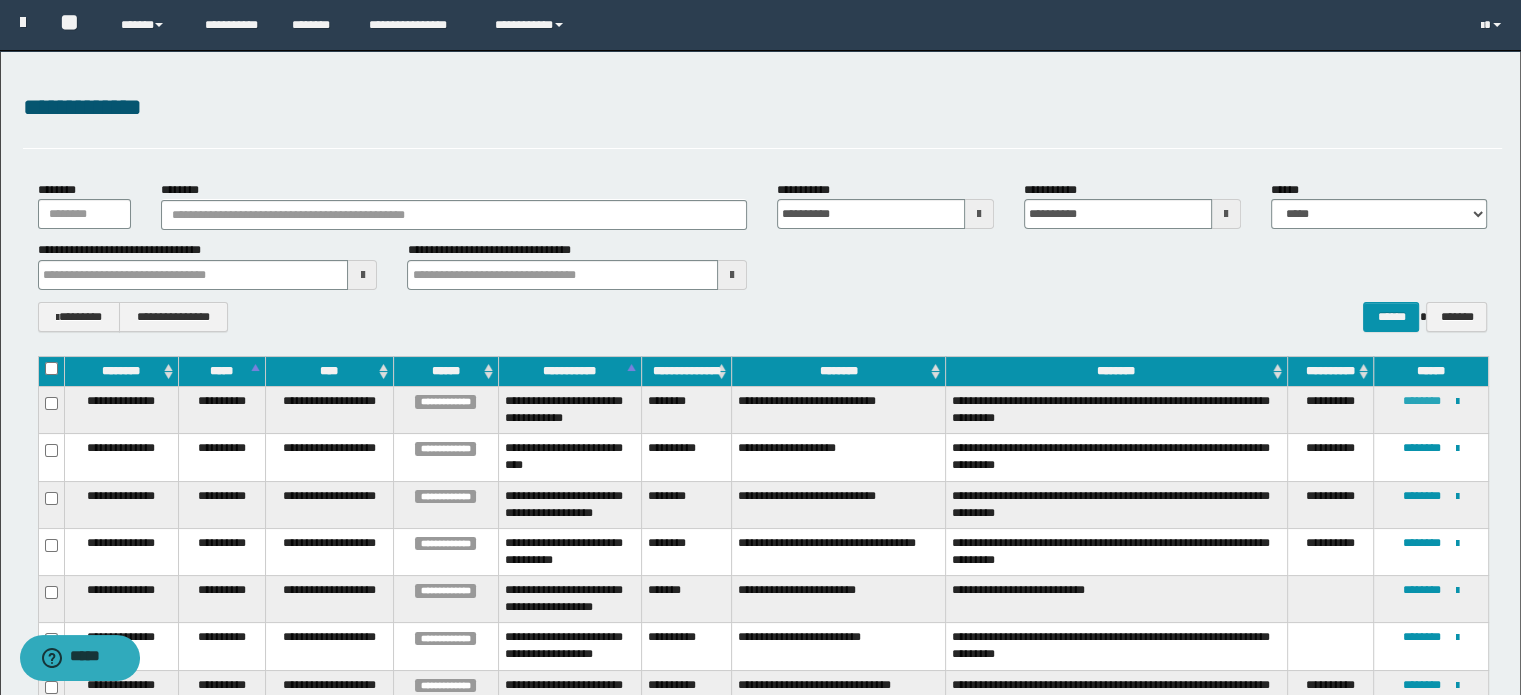 click on "********" at bounding box center (1422, 401) 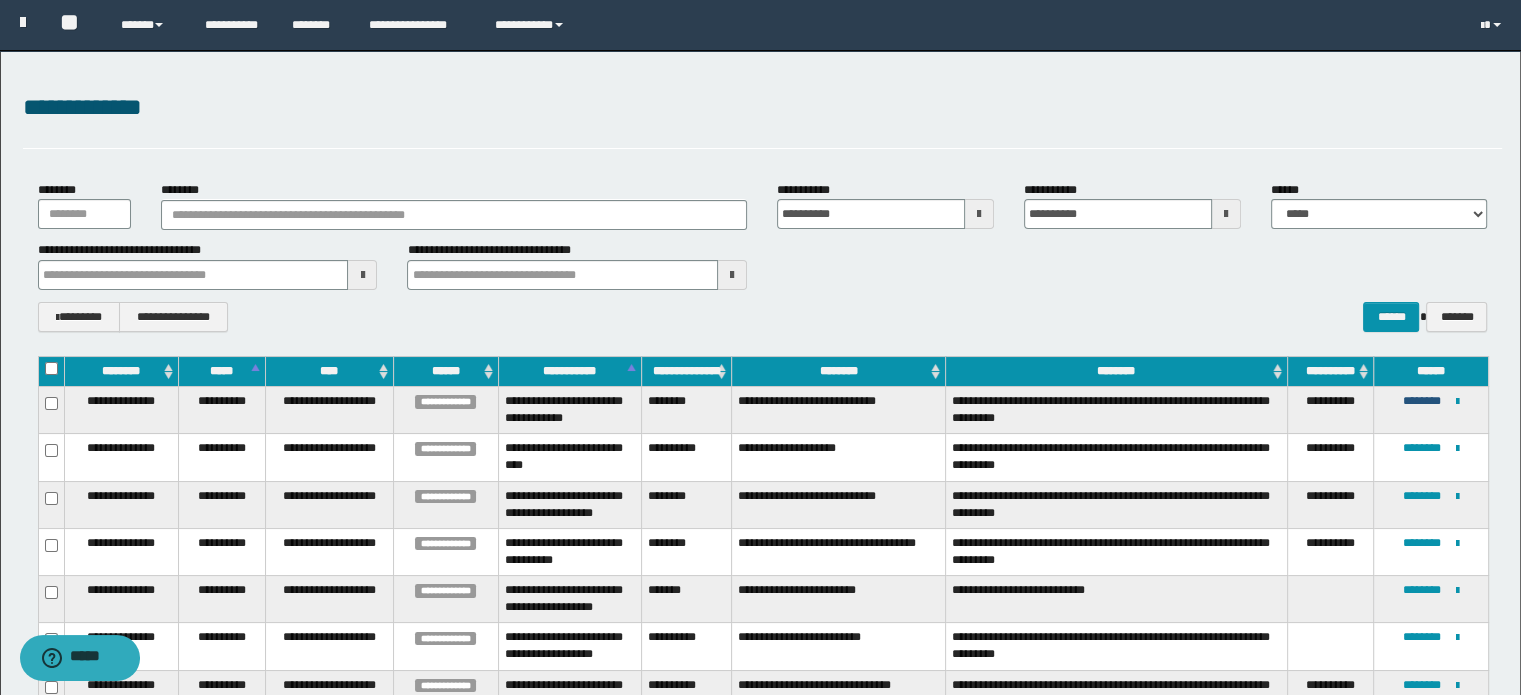 type 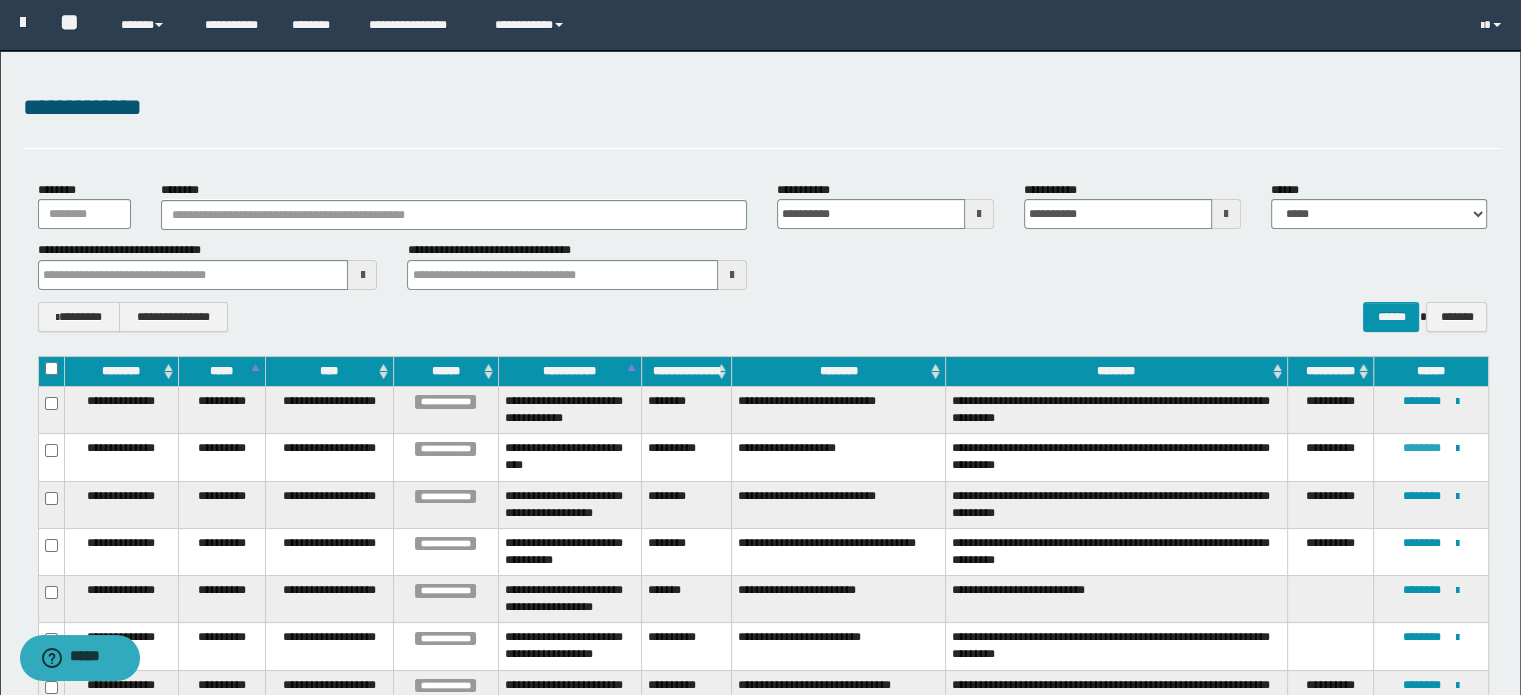 click on "********" at bounding box center (1422, 448) 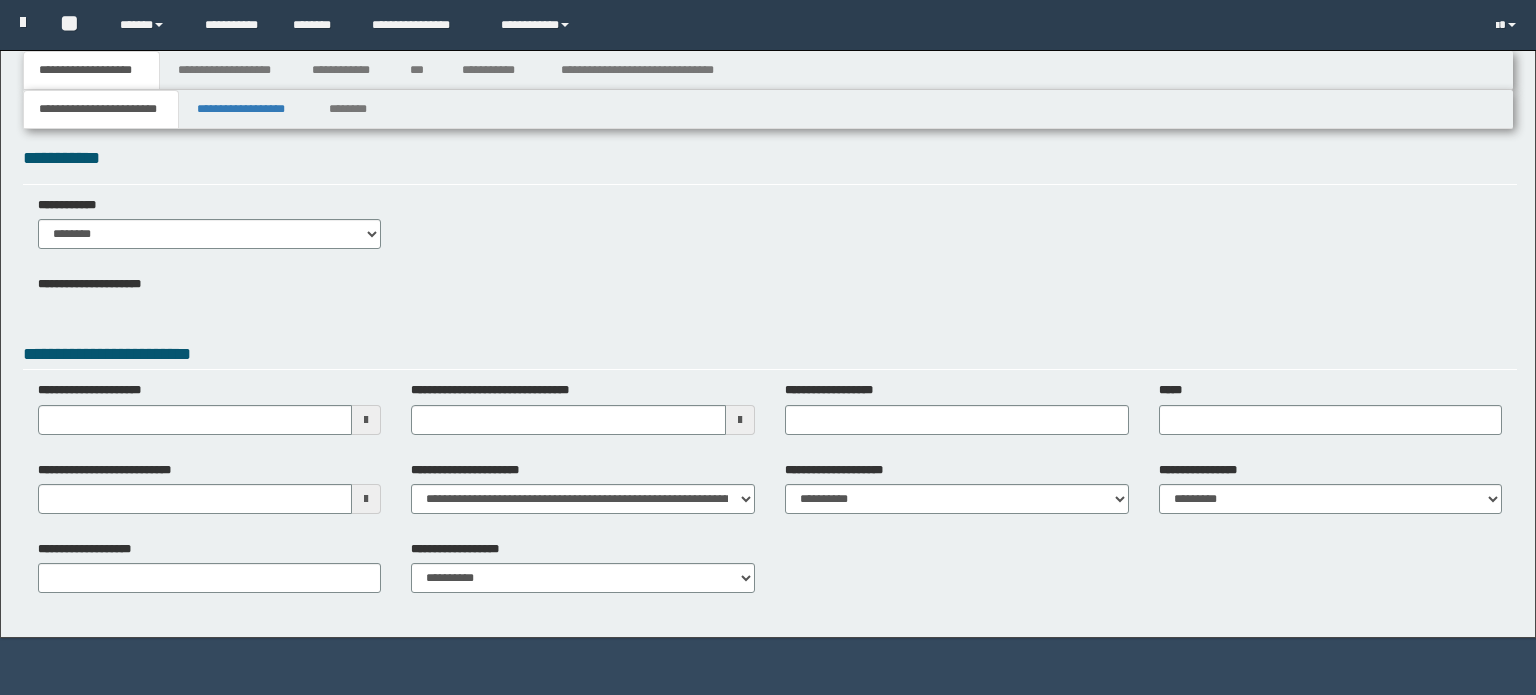 scroll, scrollTop: 0, scrollLeft: 0, axis: both 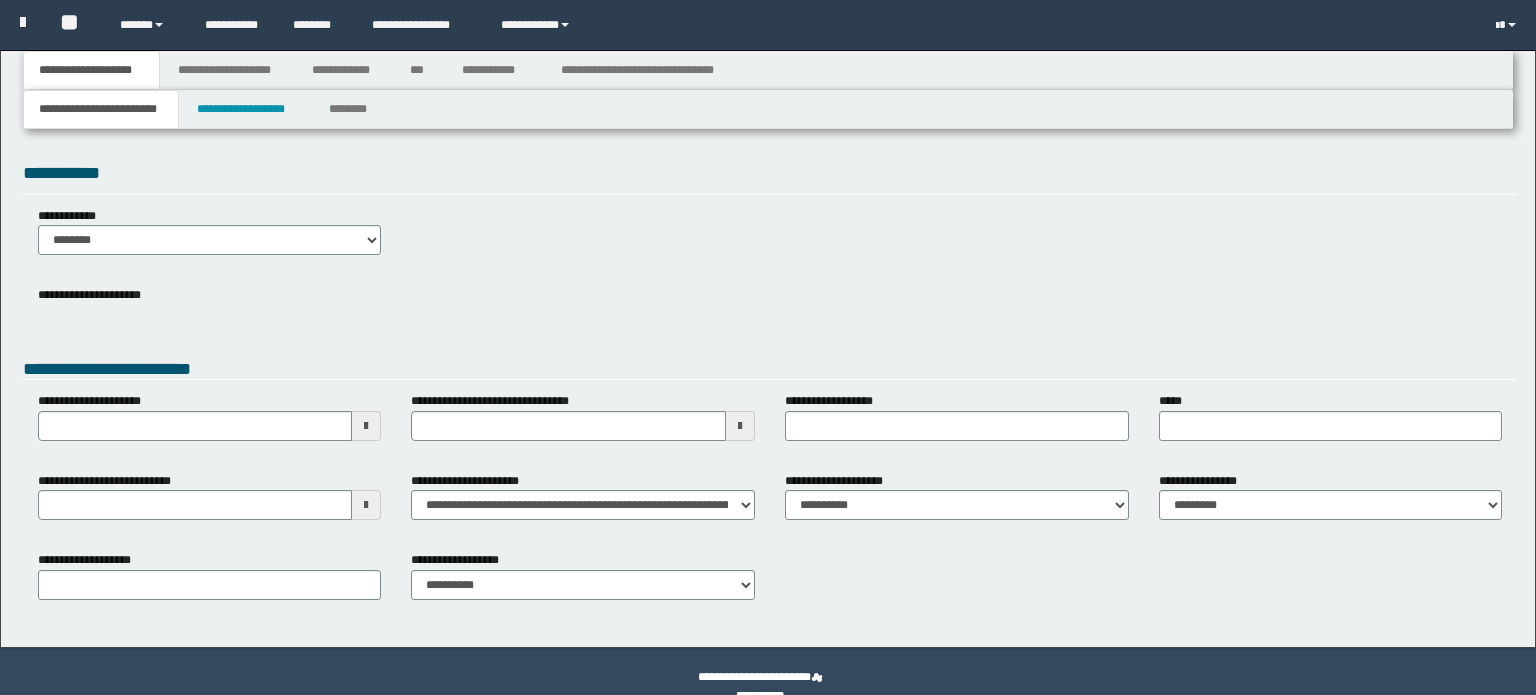 type 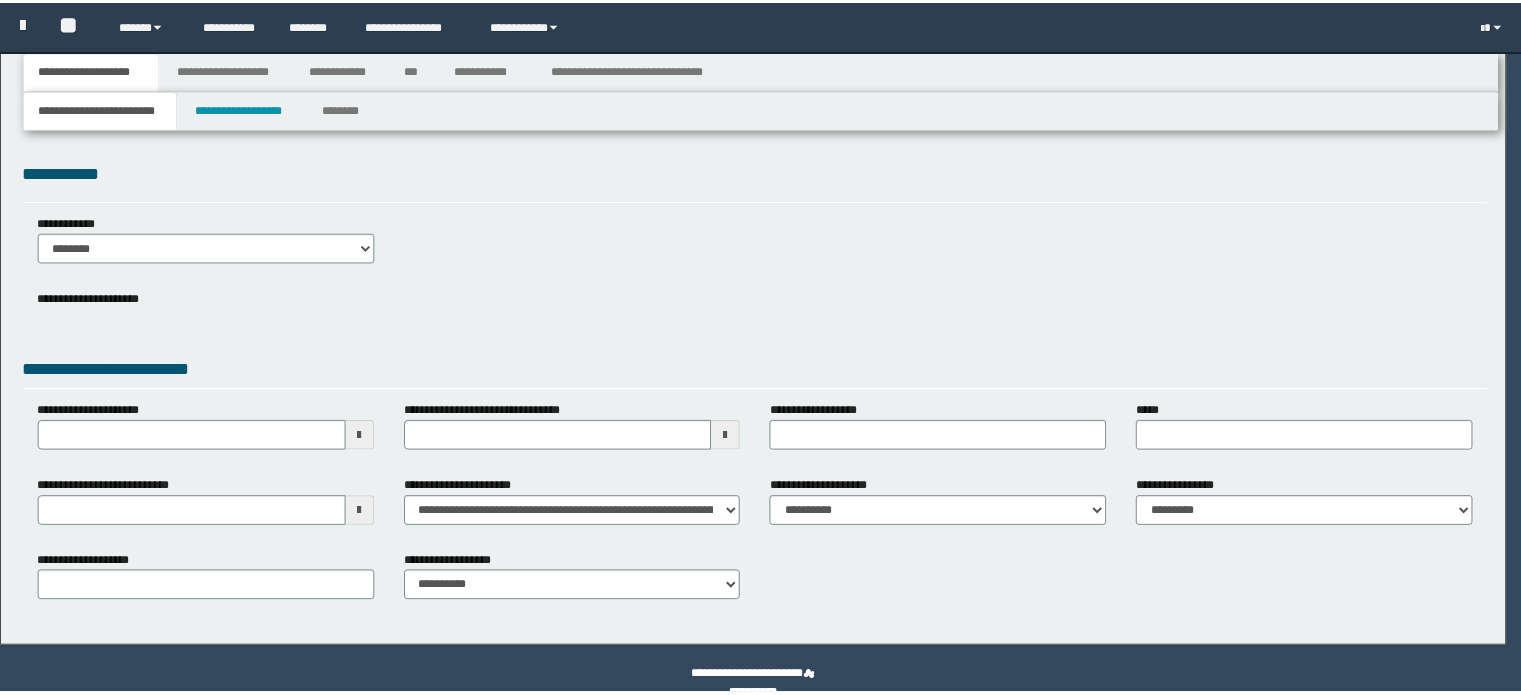 scroll, scrollTop: 0, scrollLeft: 0, axis: both 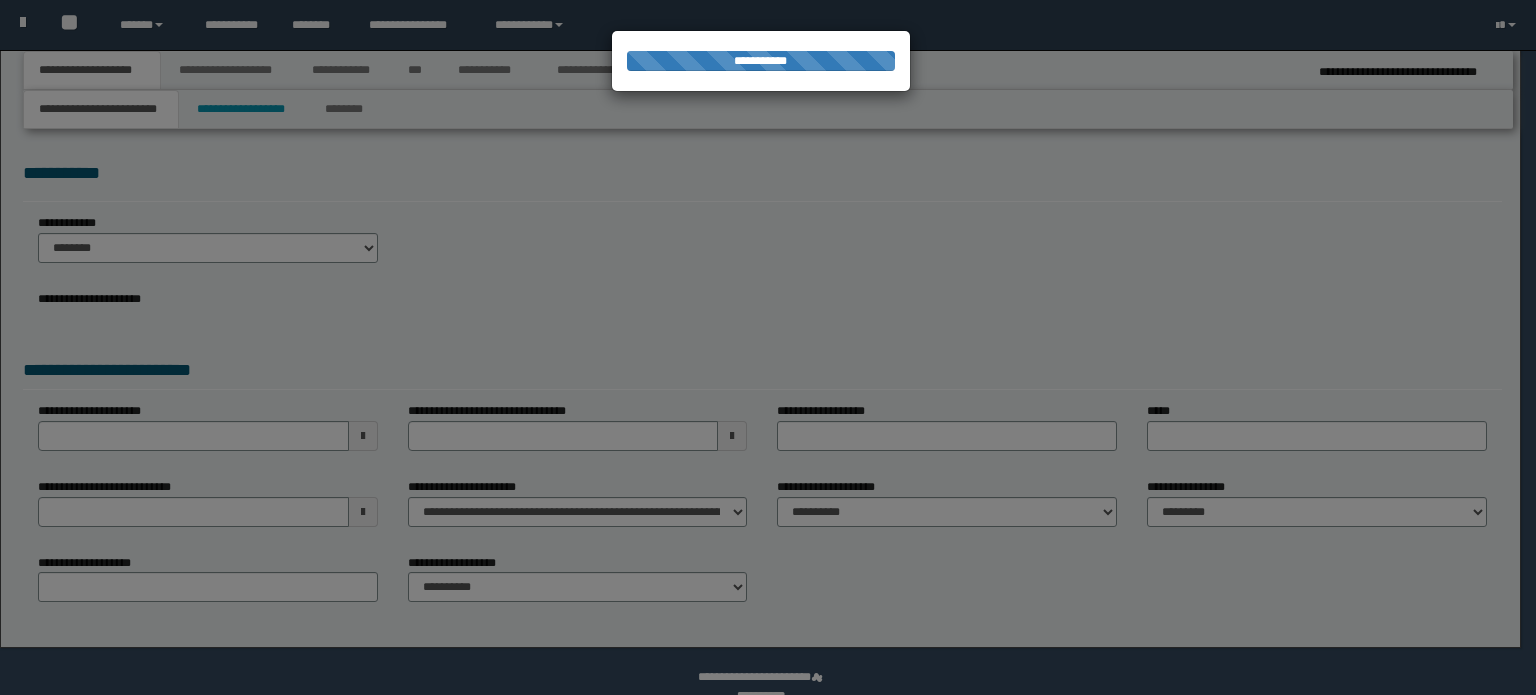 type on "**********" 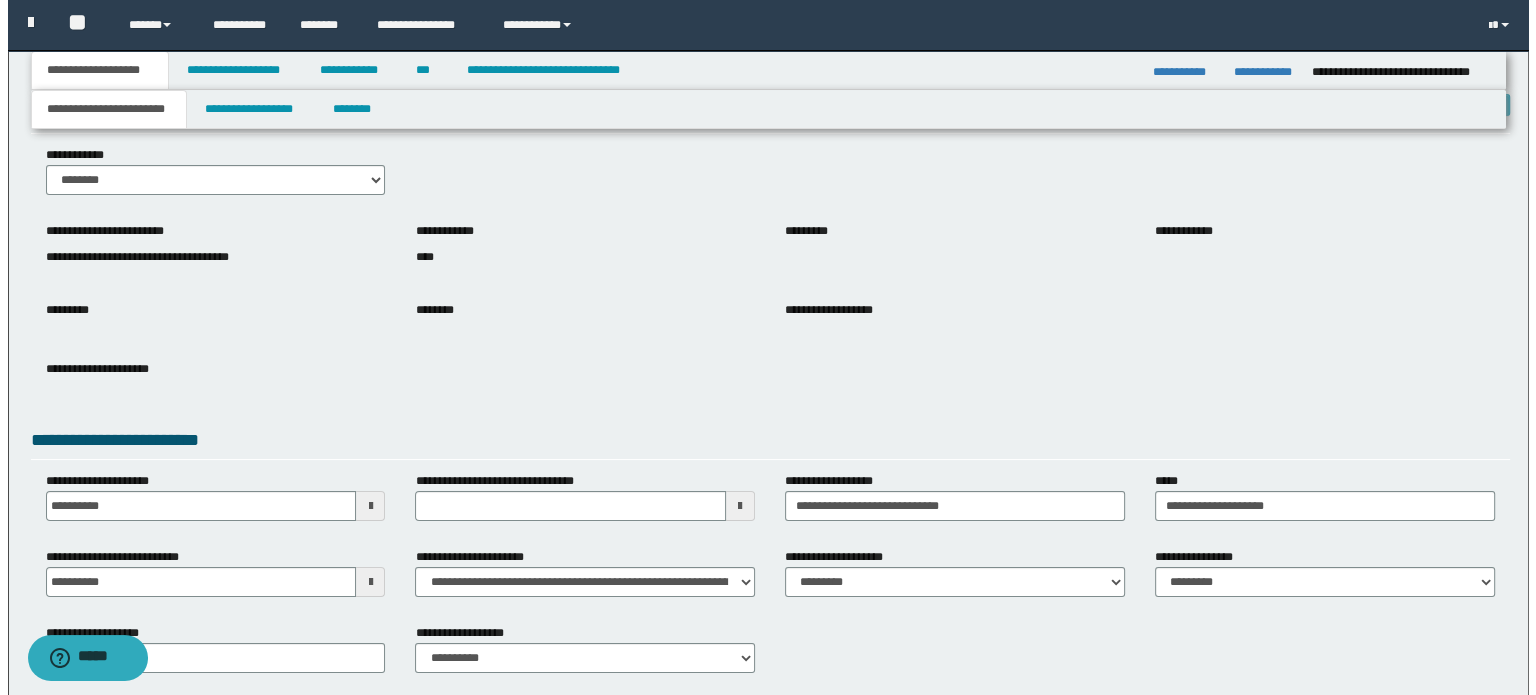 scroll, scrollTop: 0, scrollLeft: 0, axis: both 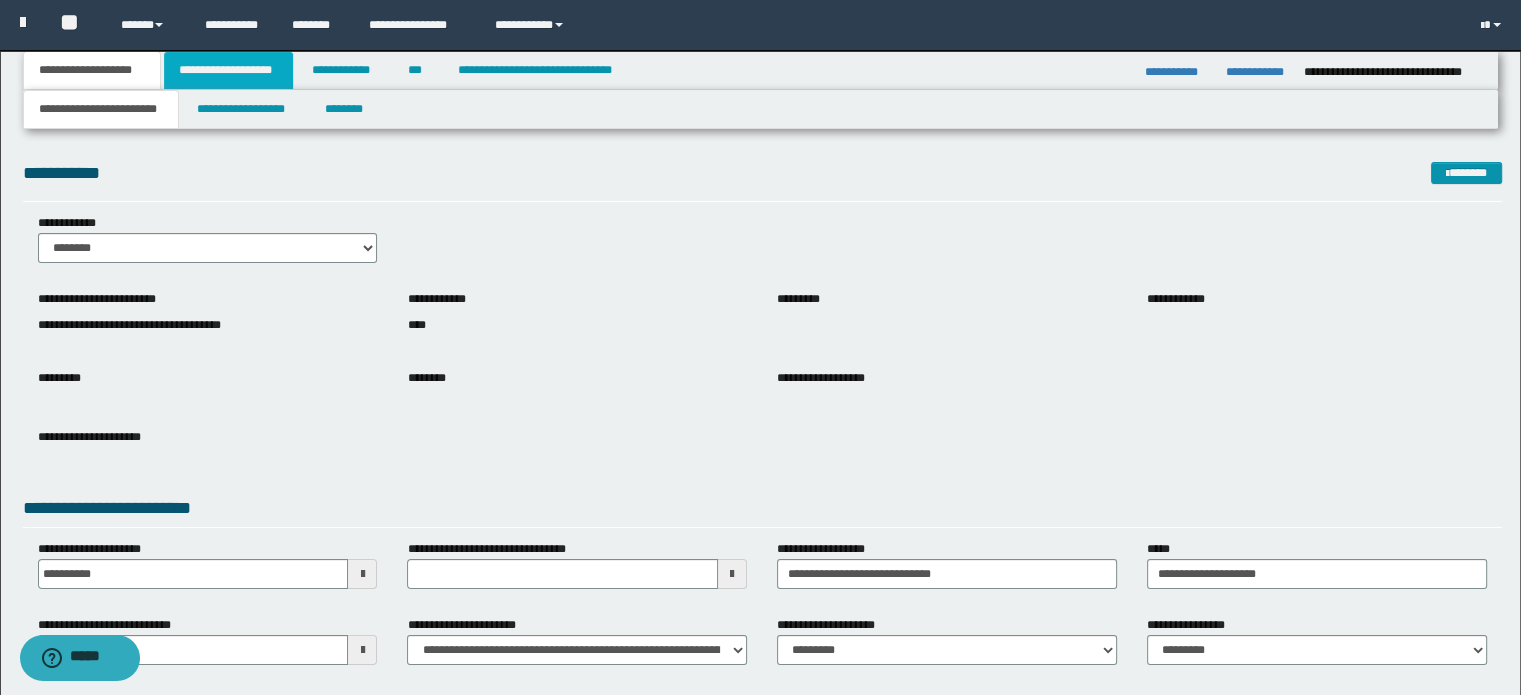 click on "**********" at bounding box center (228, 70) 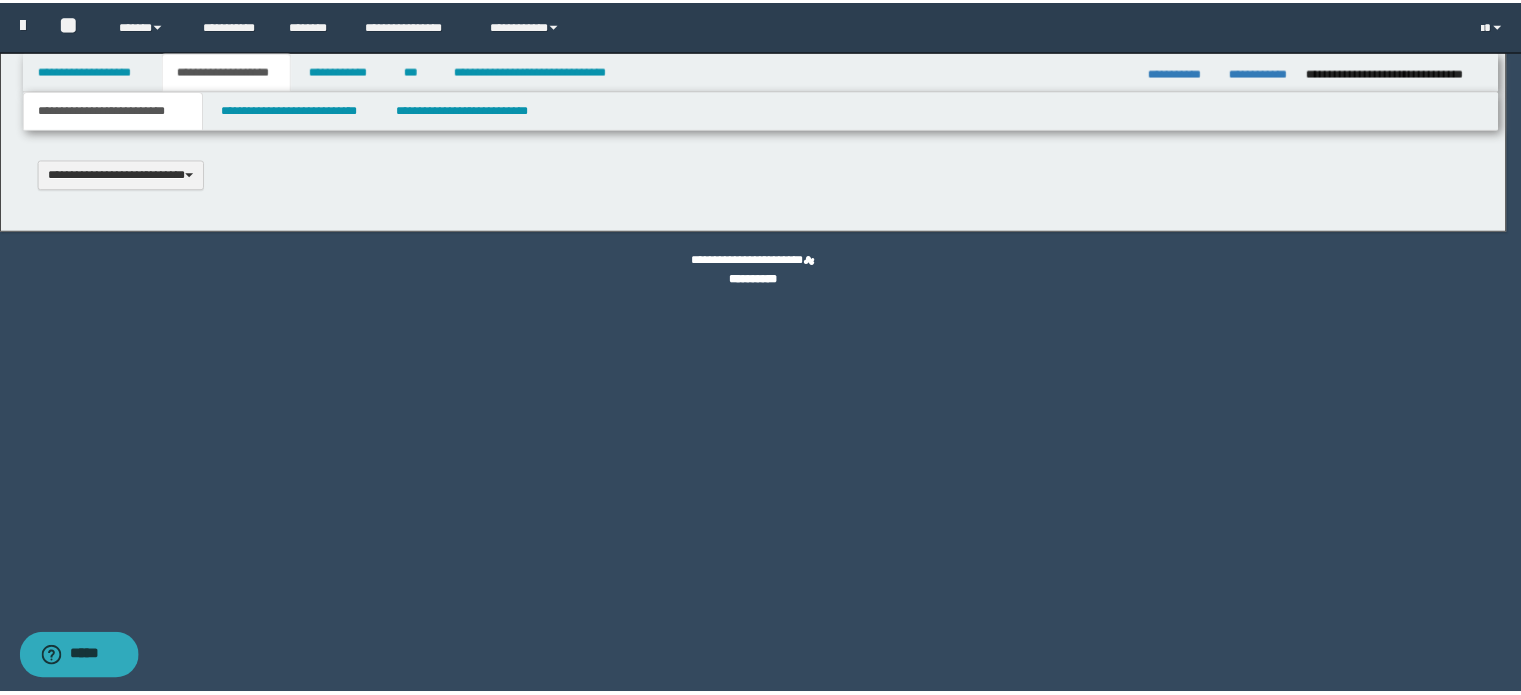 scroll, scrollTop: 0, scrollLeft: 0, axis: both 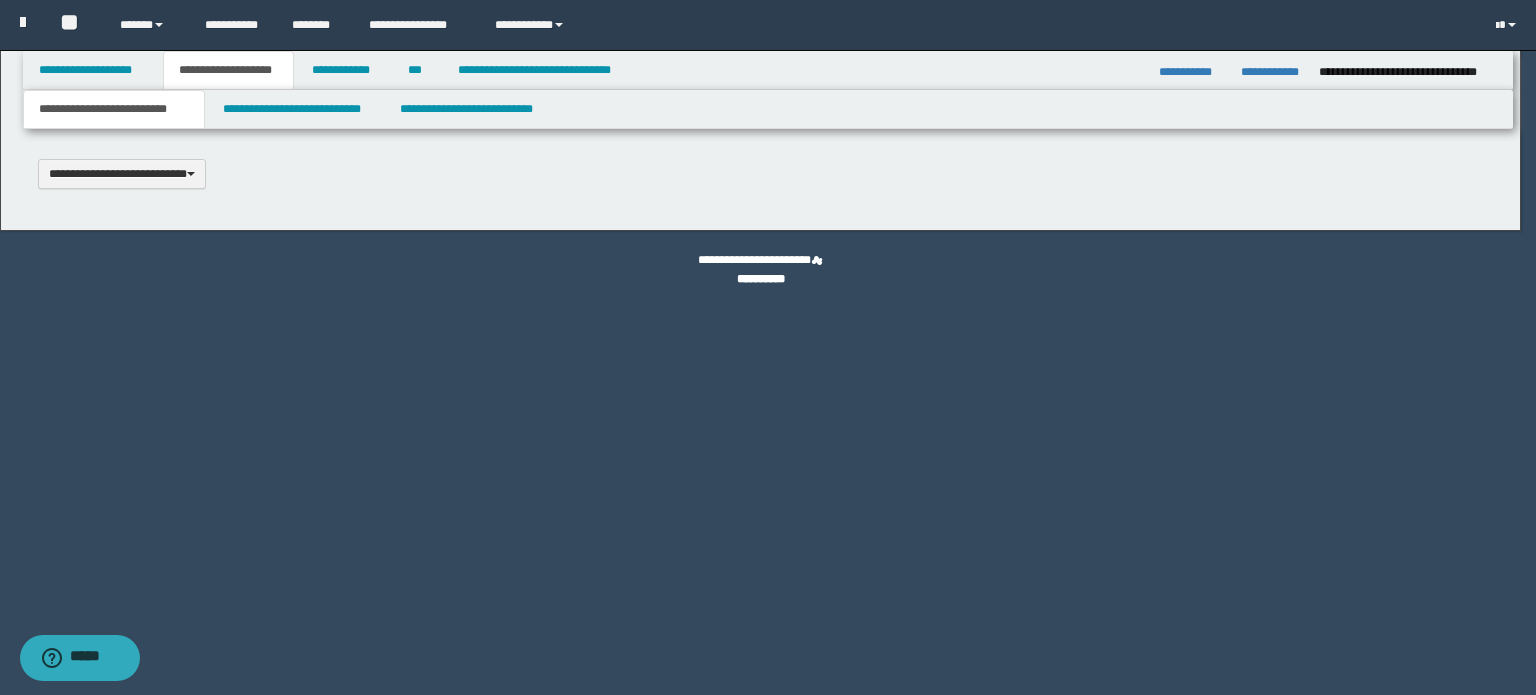 type 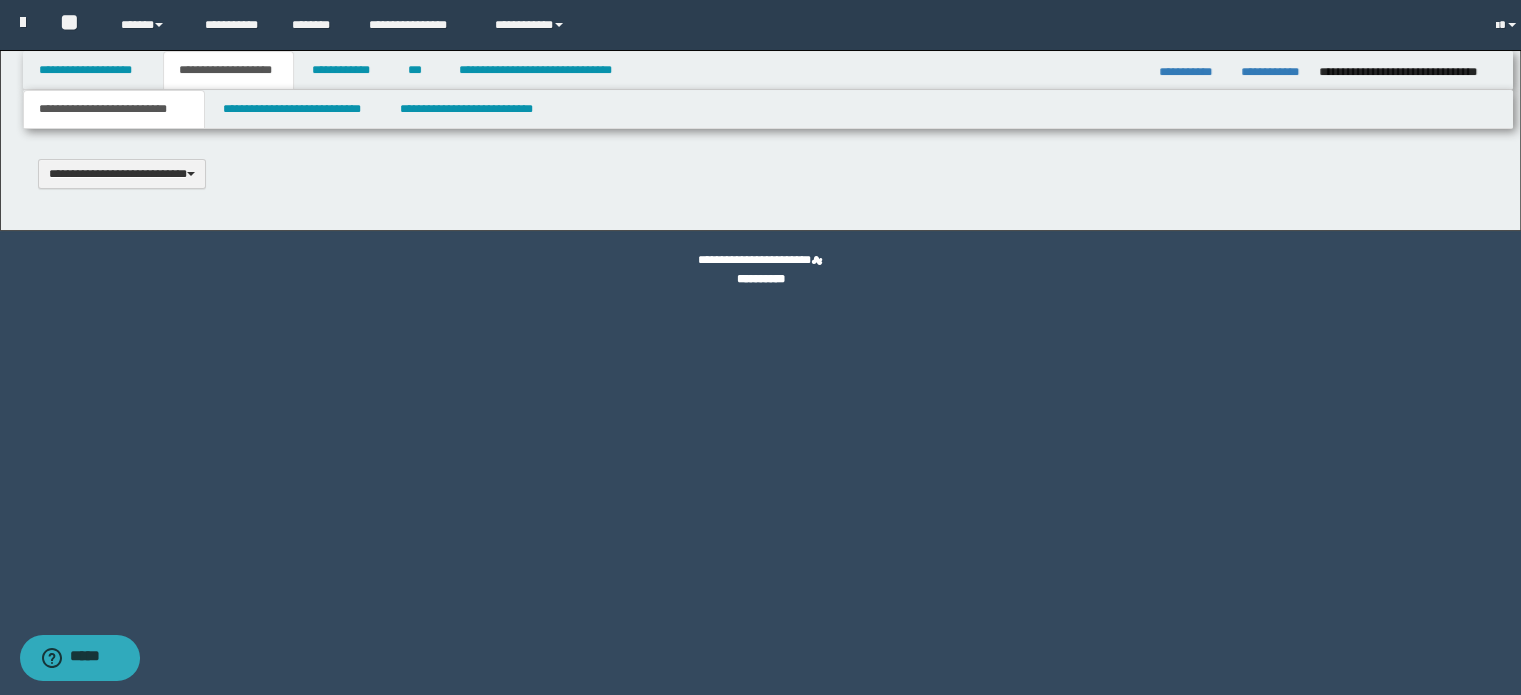 type on "**********" 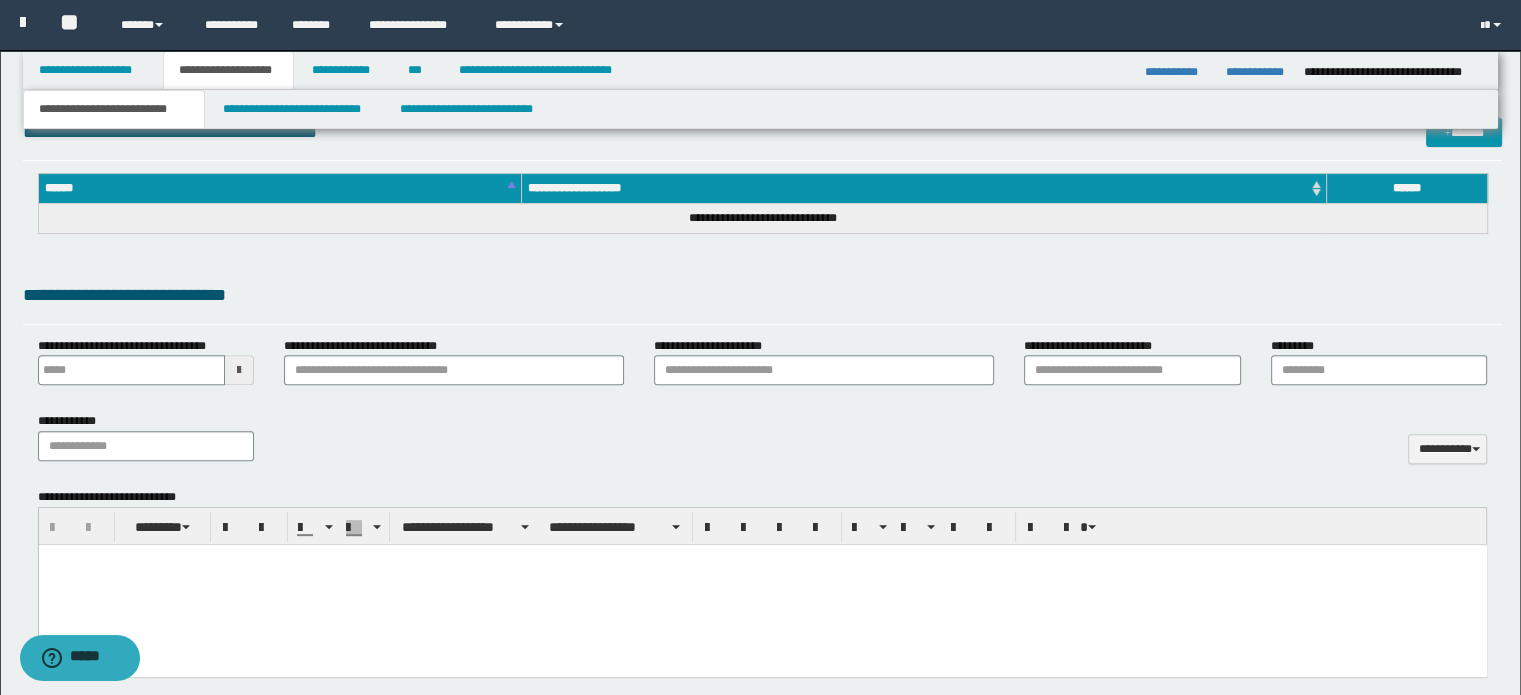 scroll, scrollTop: 336, scrollLeft: 0, axis: vertical 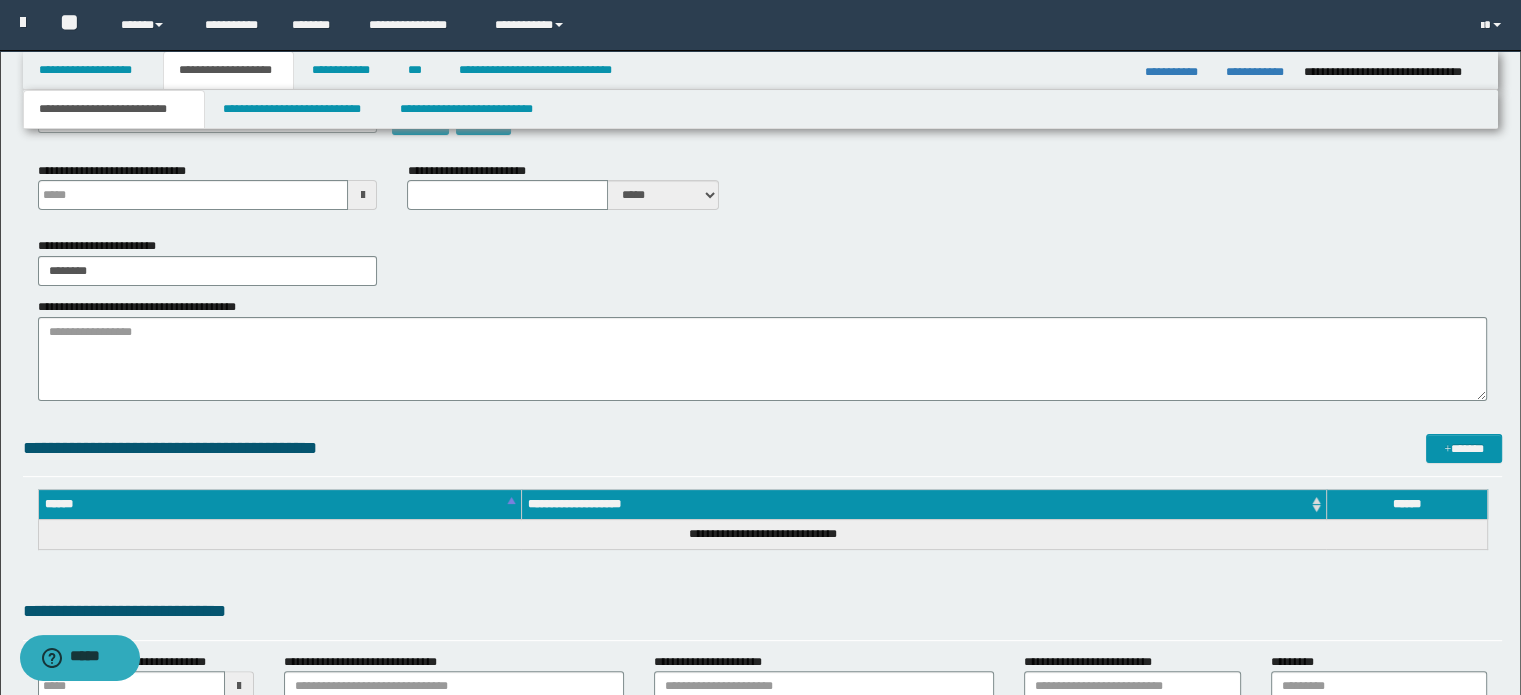 type 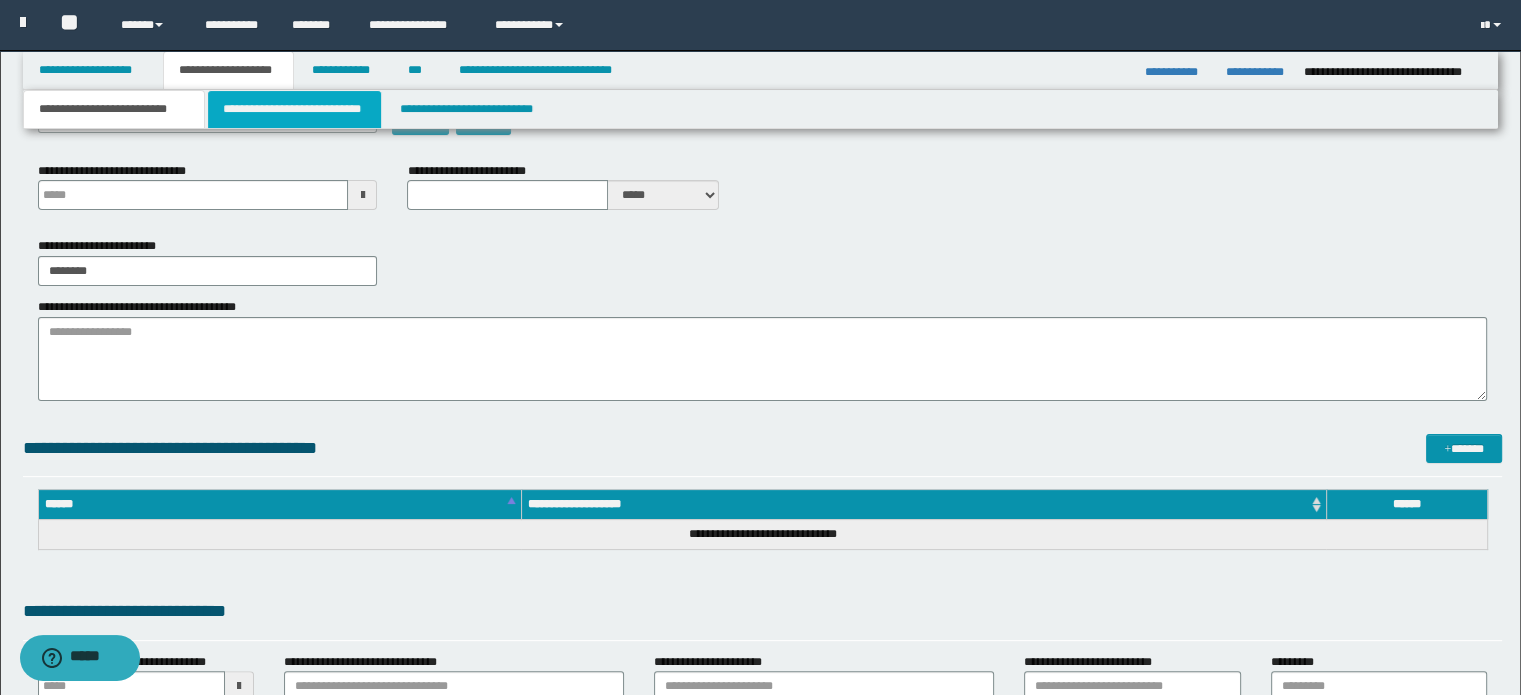 click on "**********" at bounding box center [294, 109] 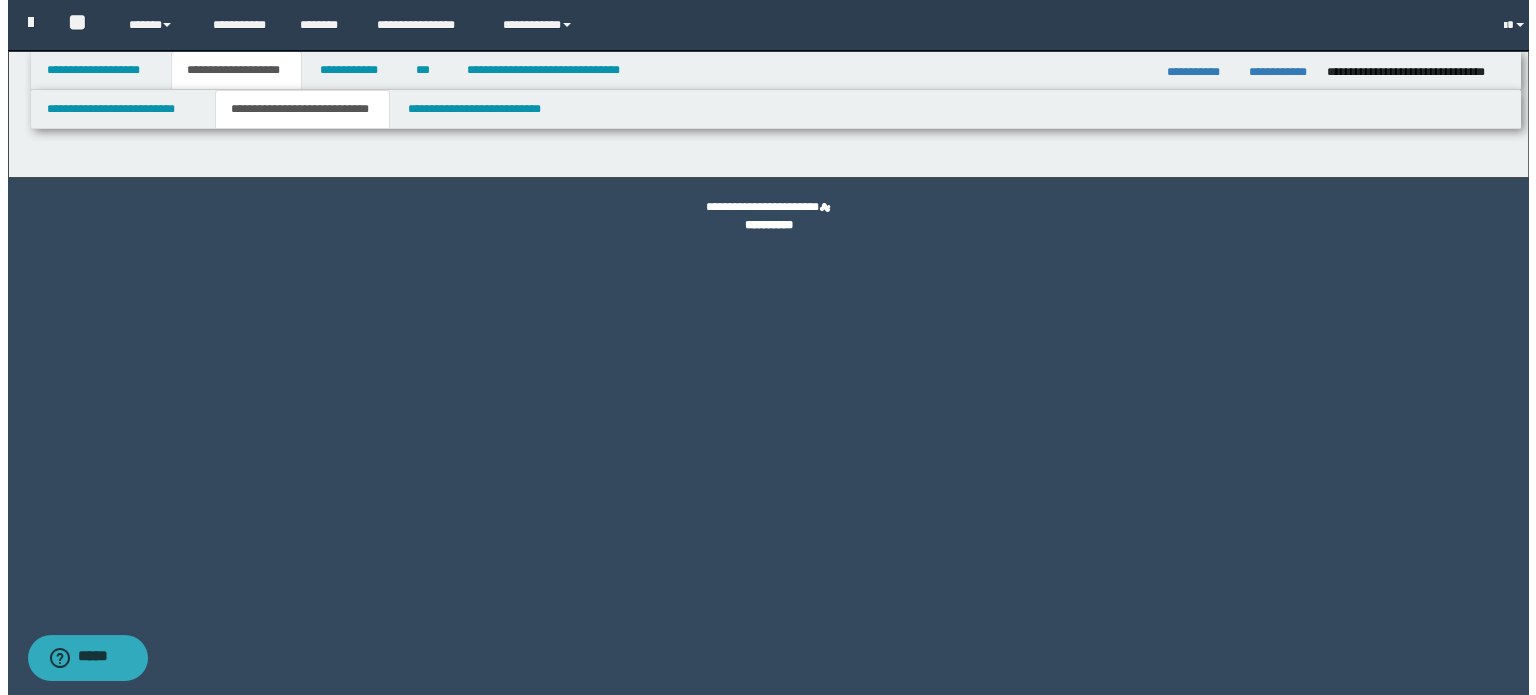 scroll, scrollTop: 0, scrollLeft: 0, axis: both 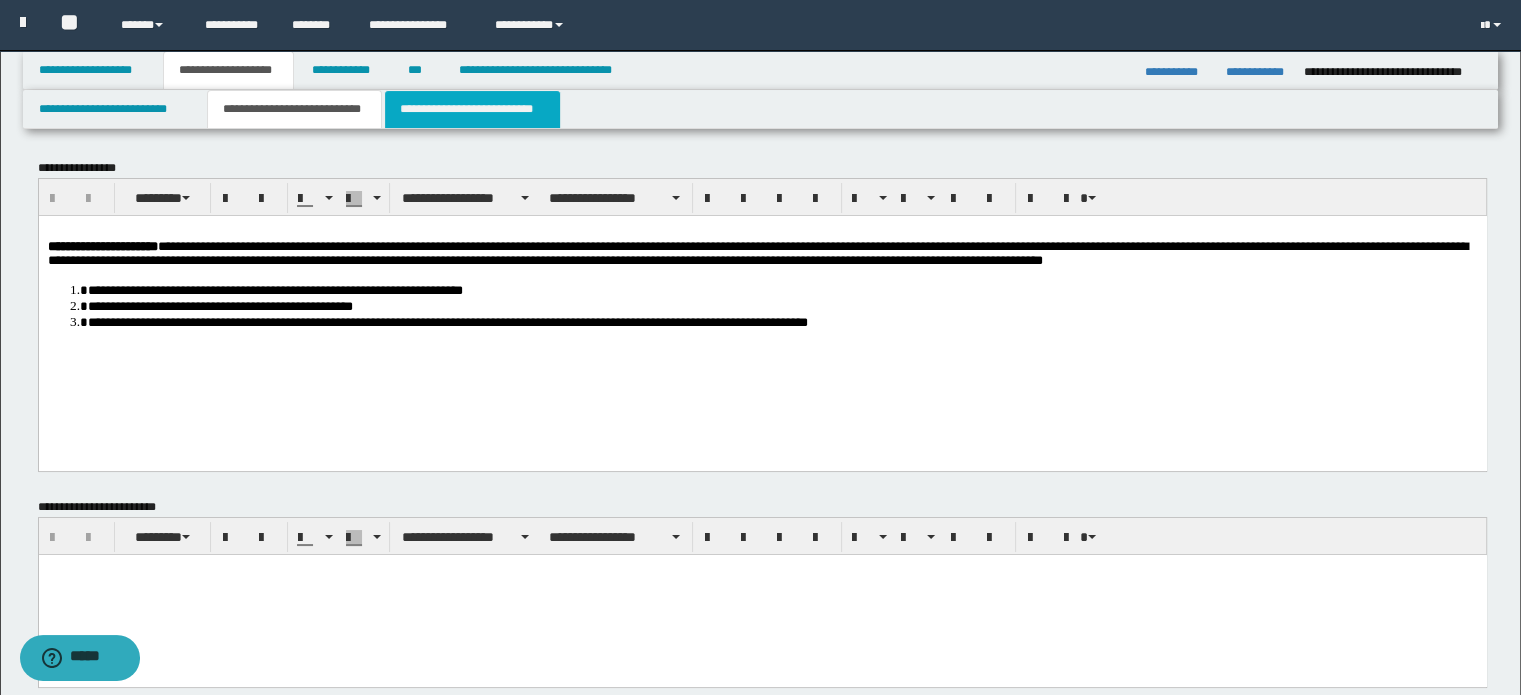click on "**********" at bounding box center (472, 109) 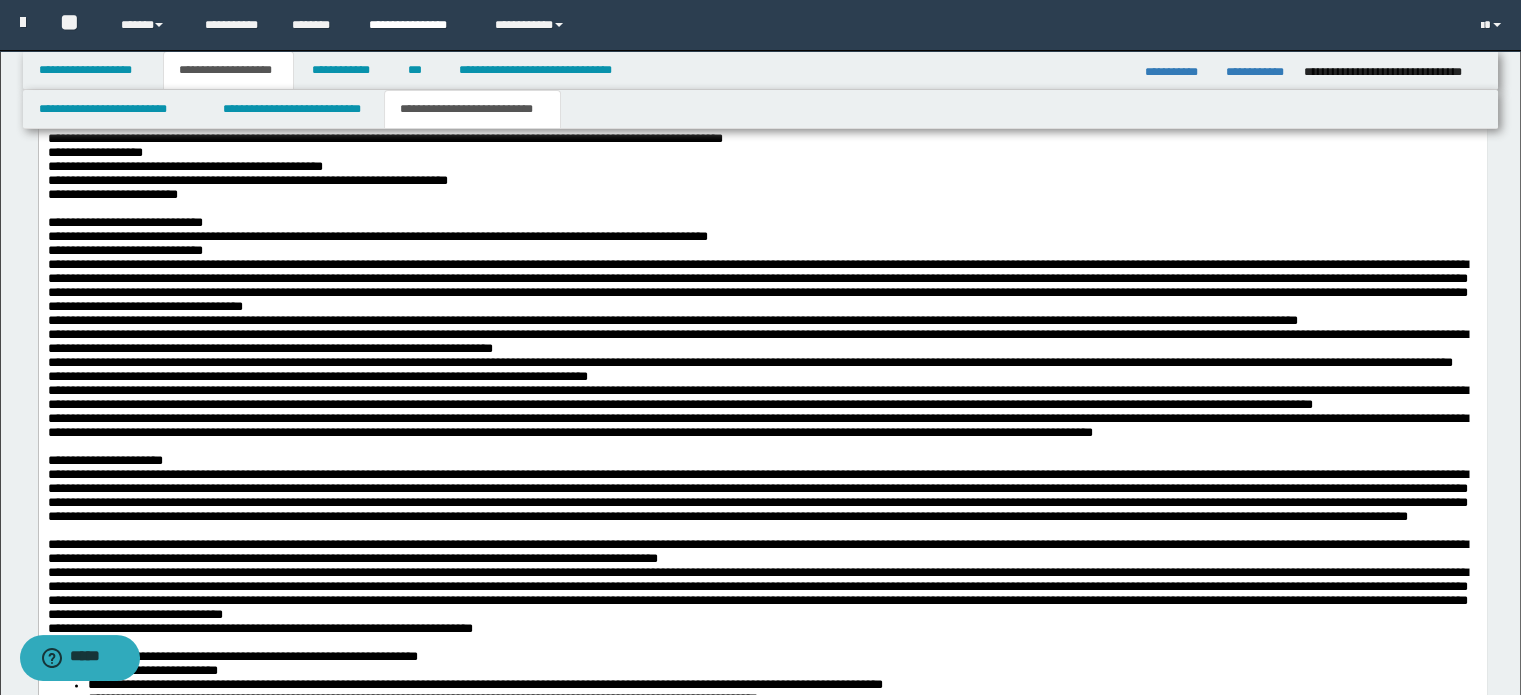 scroll, scrollTop: 3035, scrollLeft: 0, axis: vertical 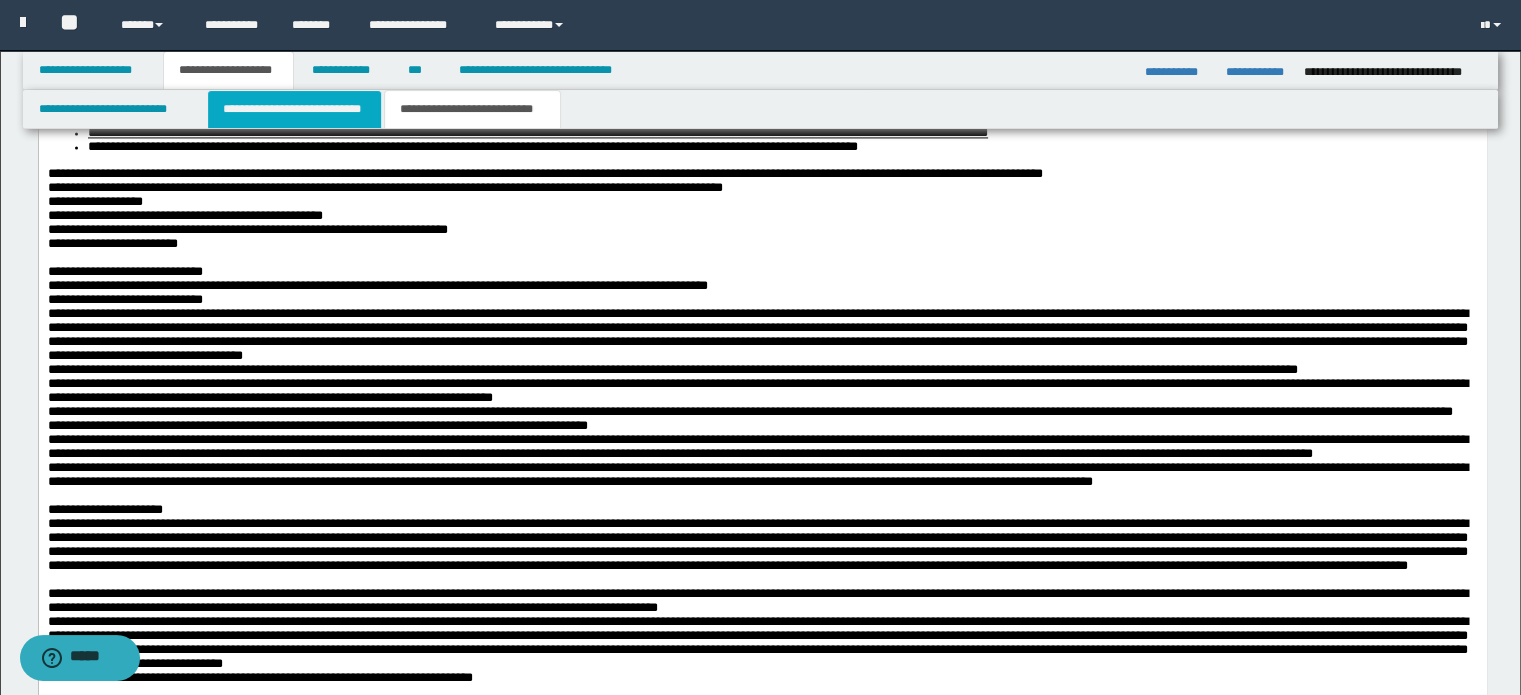 click on "**********" at bounding box center (294, 109) 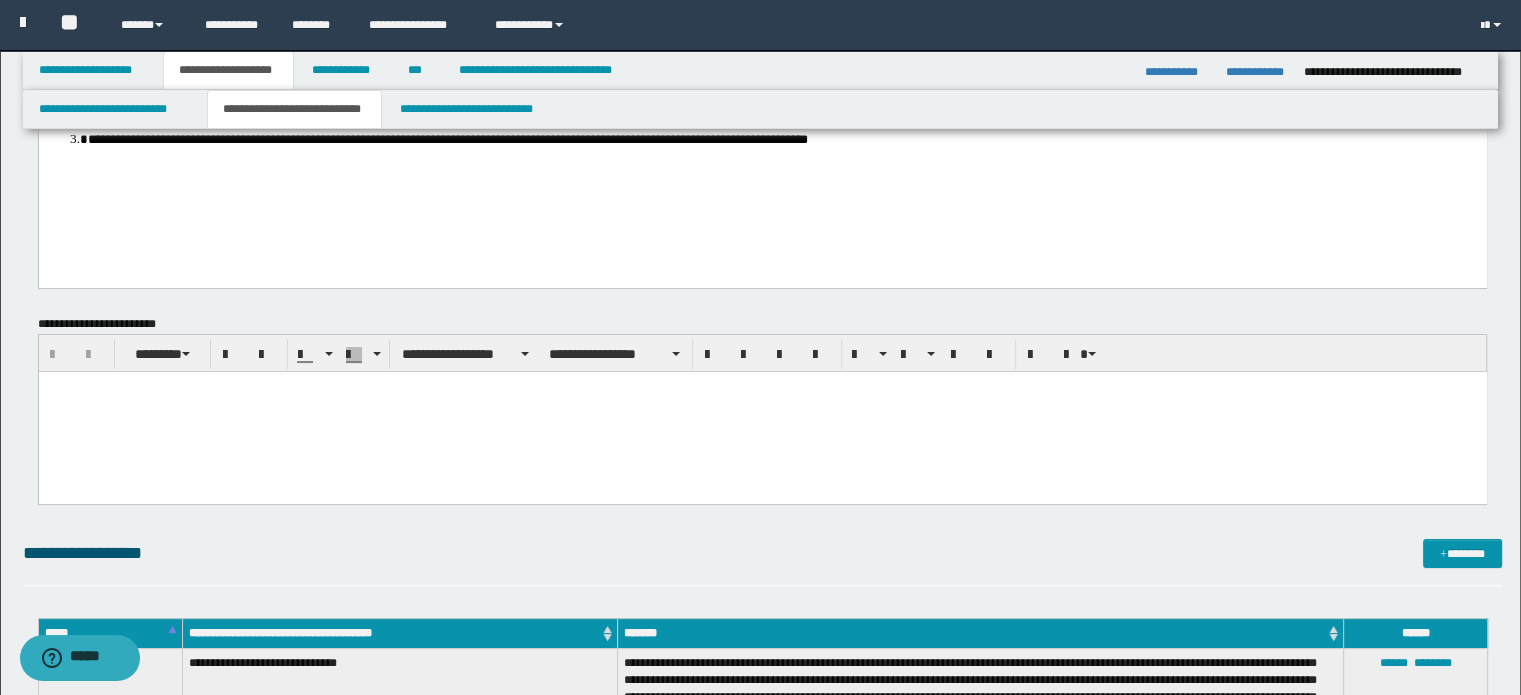 scroll, scrollTop: 0, scrollLeft: 0, axis: both 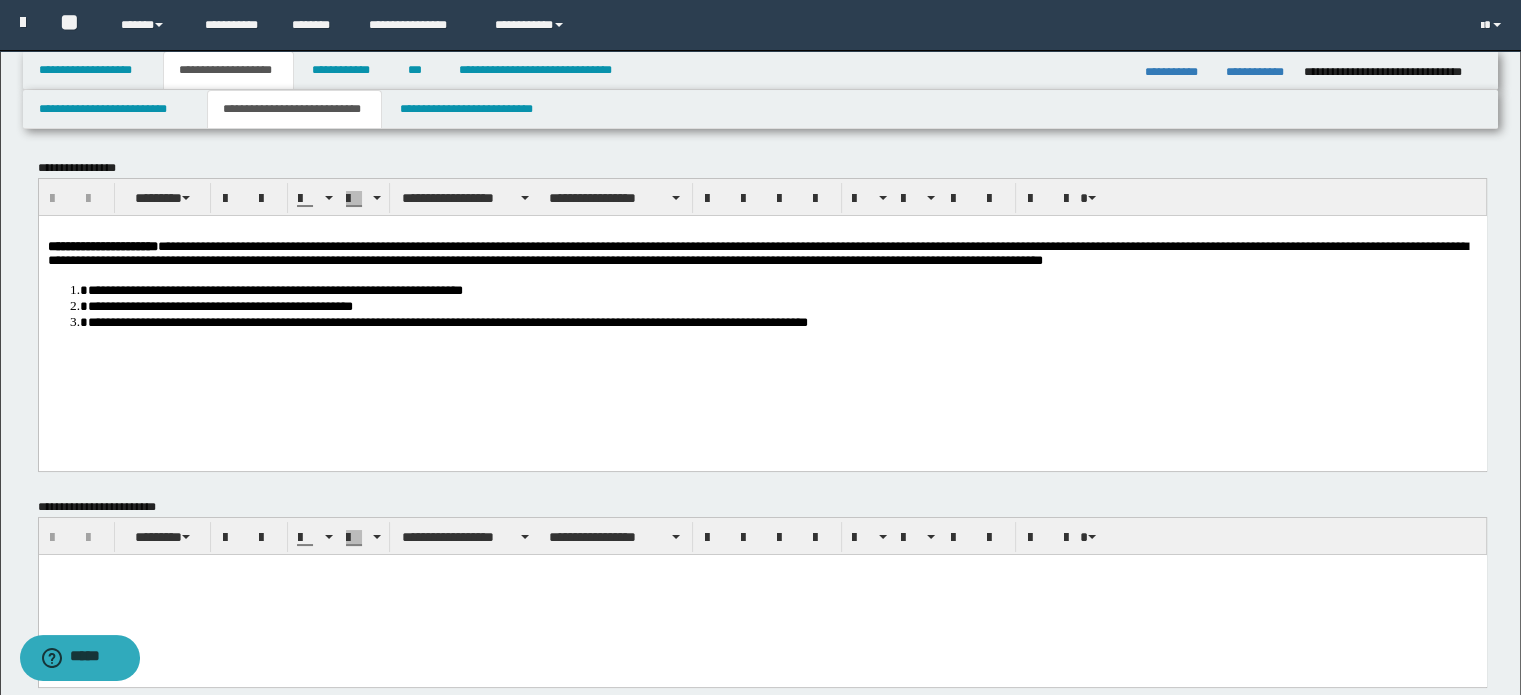 click at bounding box center [762, 594] 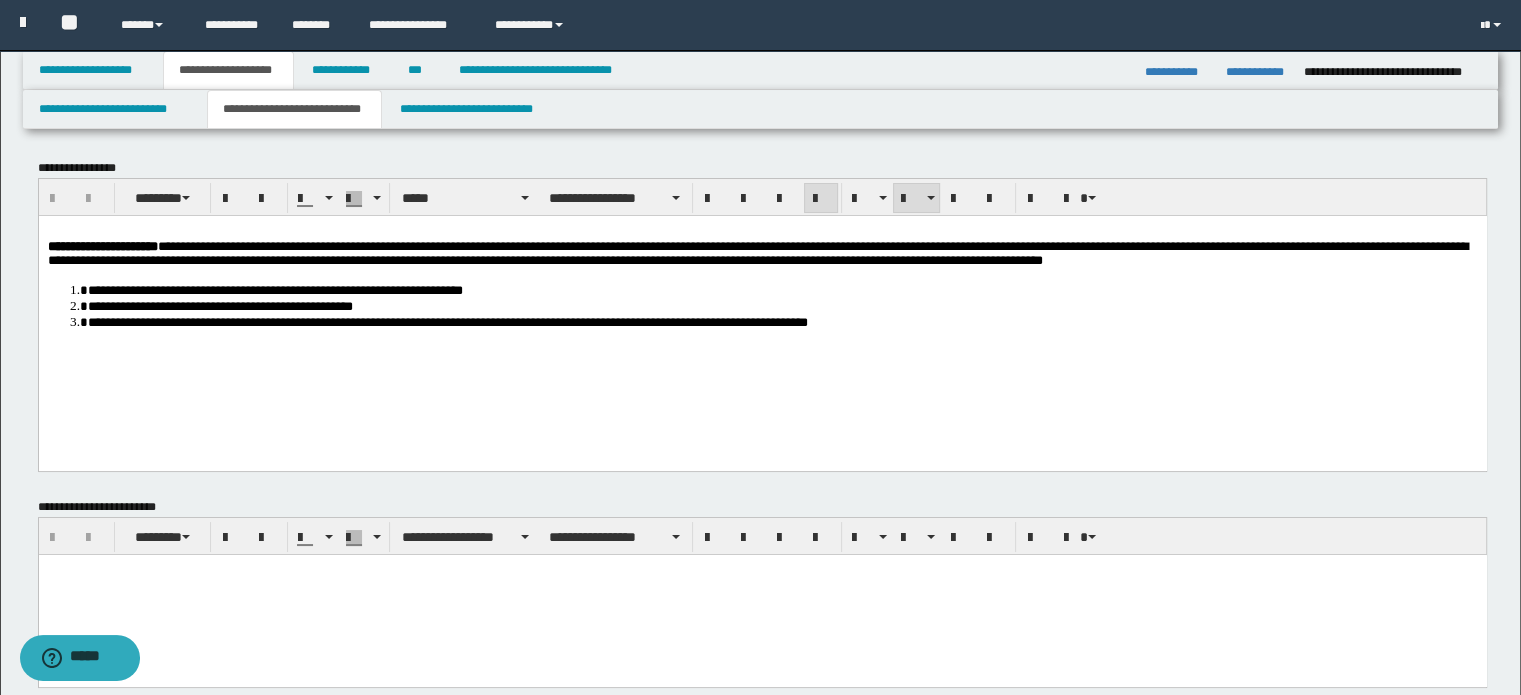 click on "**********" at bounding box center (762, 307) 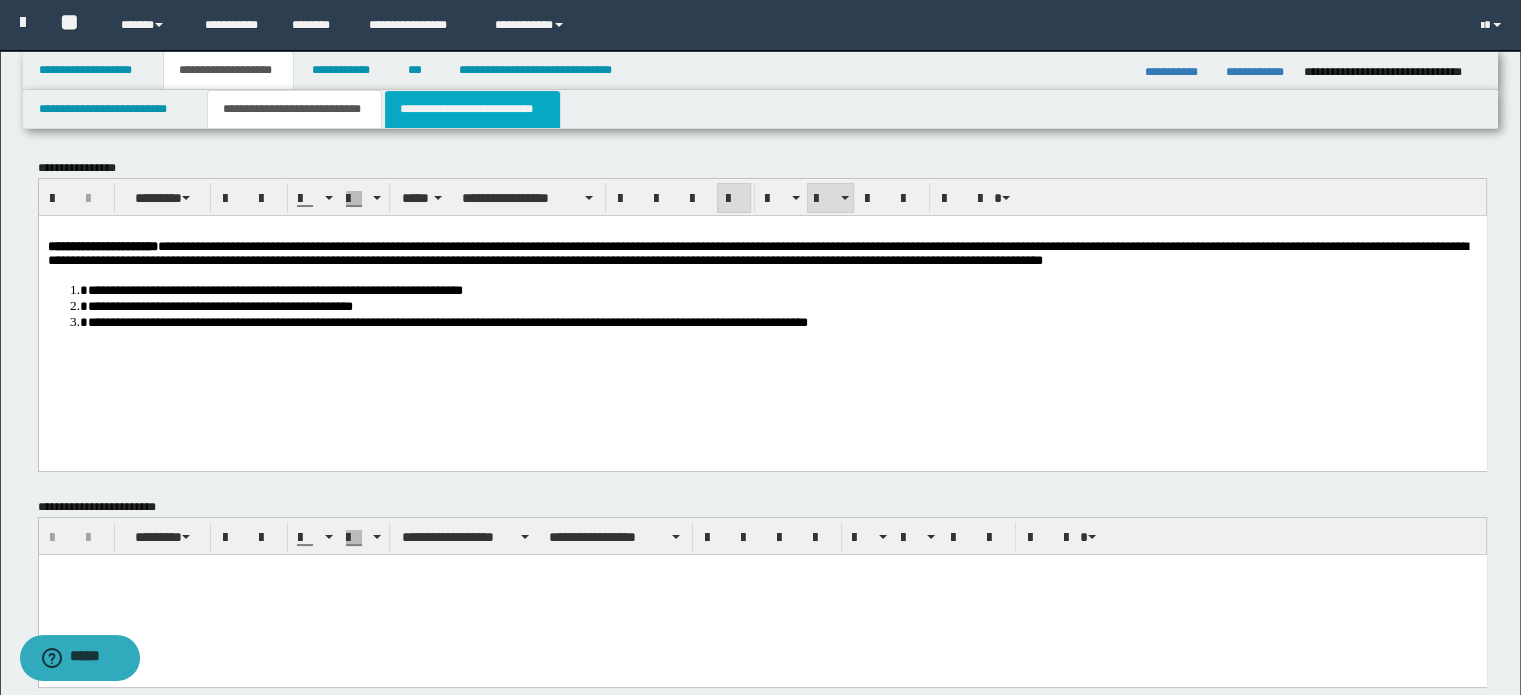 click on "**********" at bounding box center (472, 109) 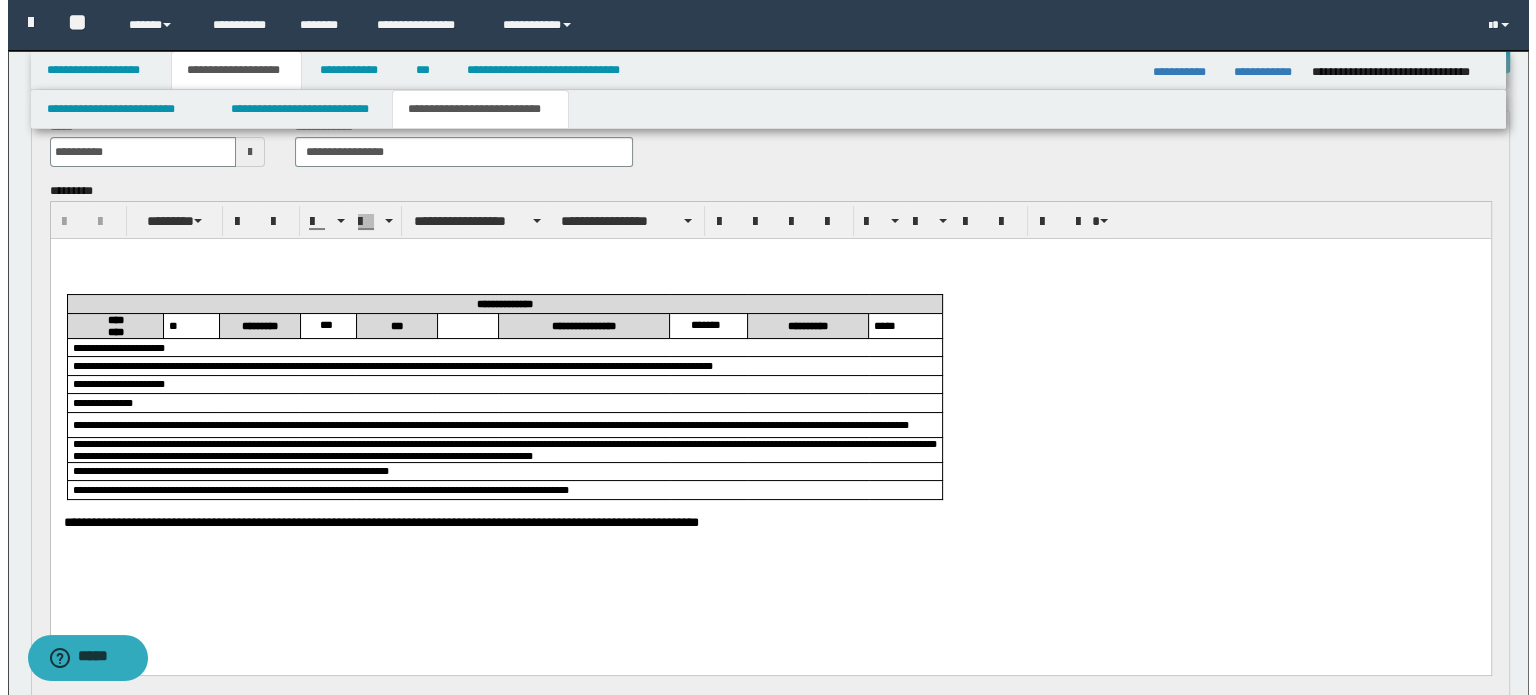 scroll, scrollTop: 0, scrollLeft: 0, axis: both 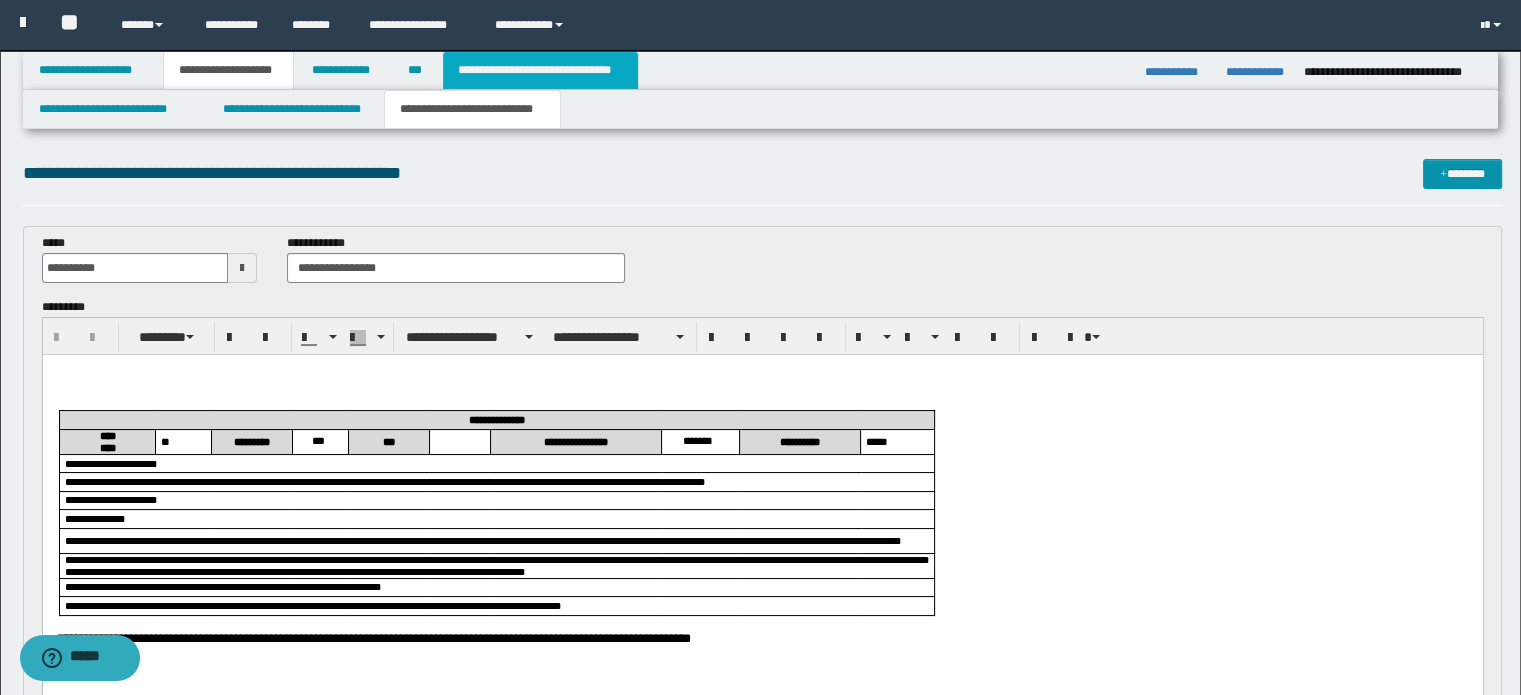 click on "**********" at bounding box center [540, 70] 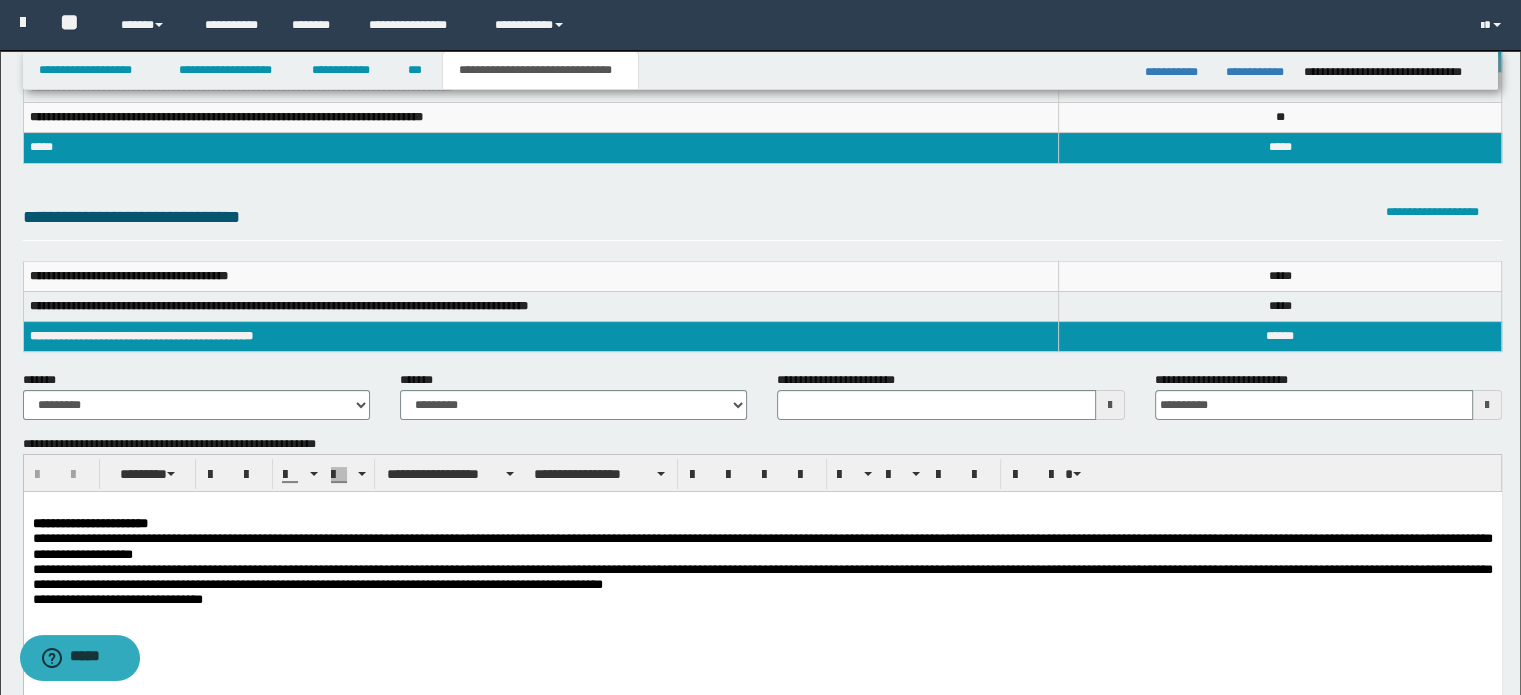 scroll, scrollTop: 0, scrollLeft: 0, axis: both 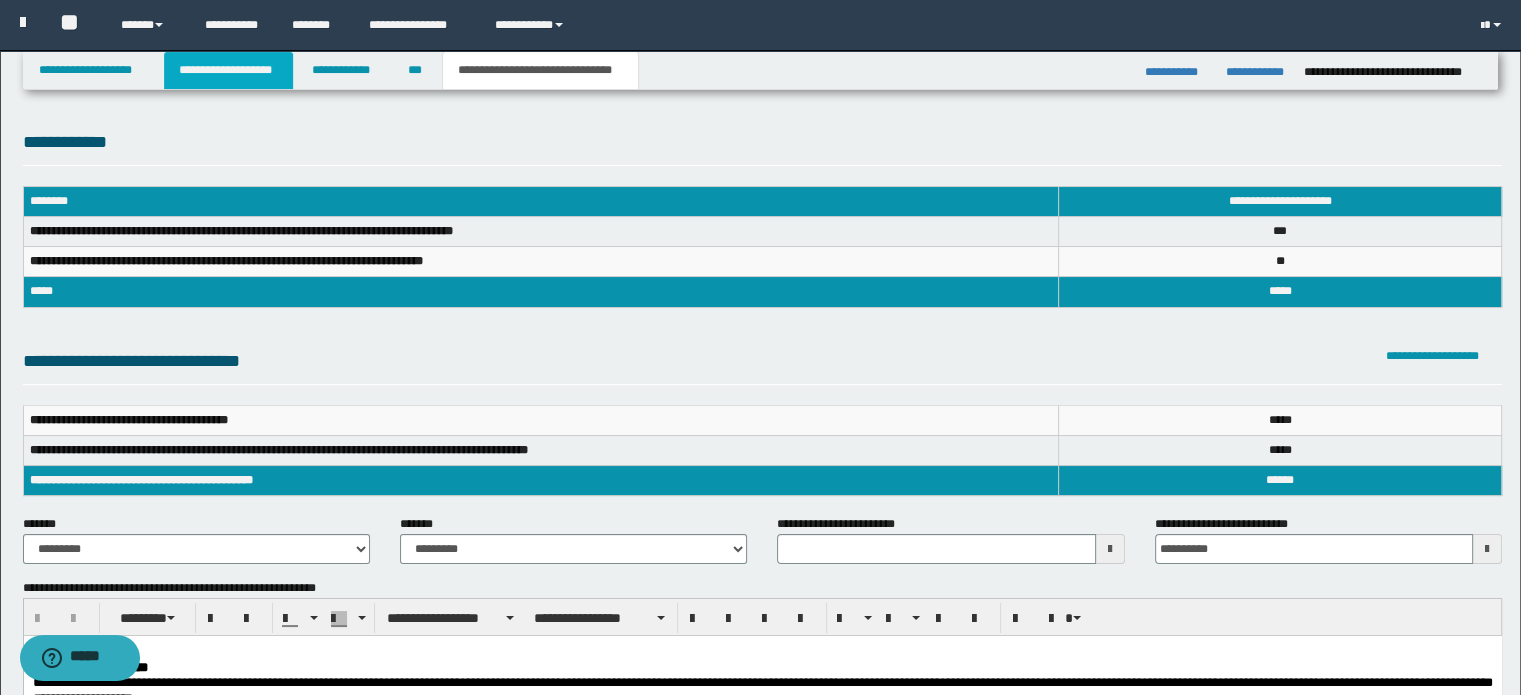 click on "**********" at bounding box center [228, 70] 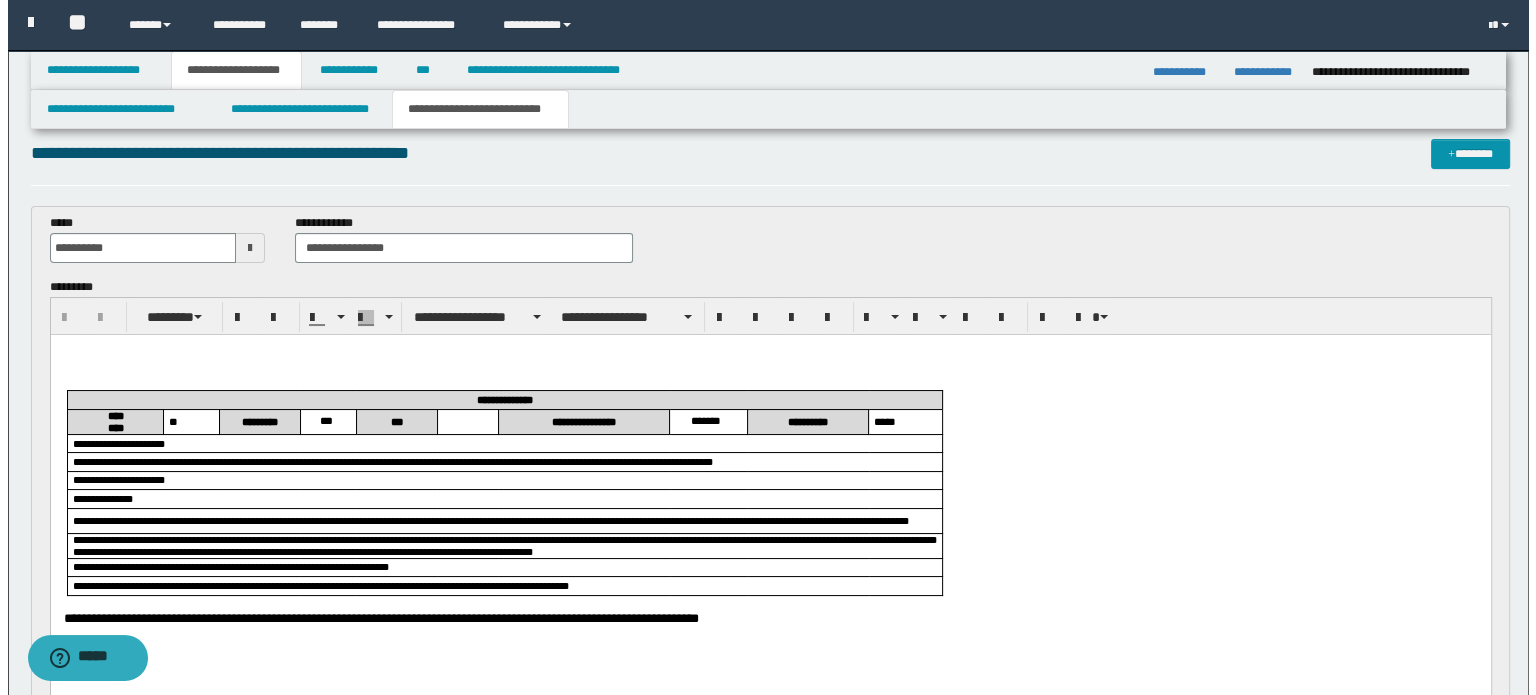 scroll, scrollTop: 0, scrollLeft: 0, axis: both 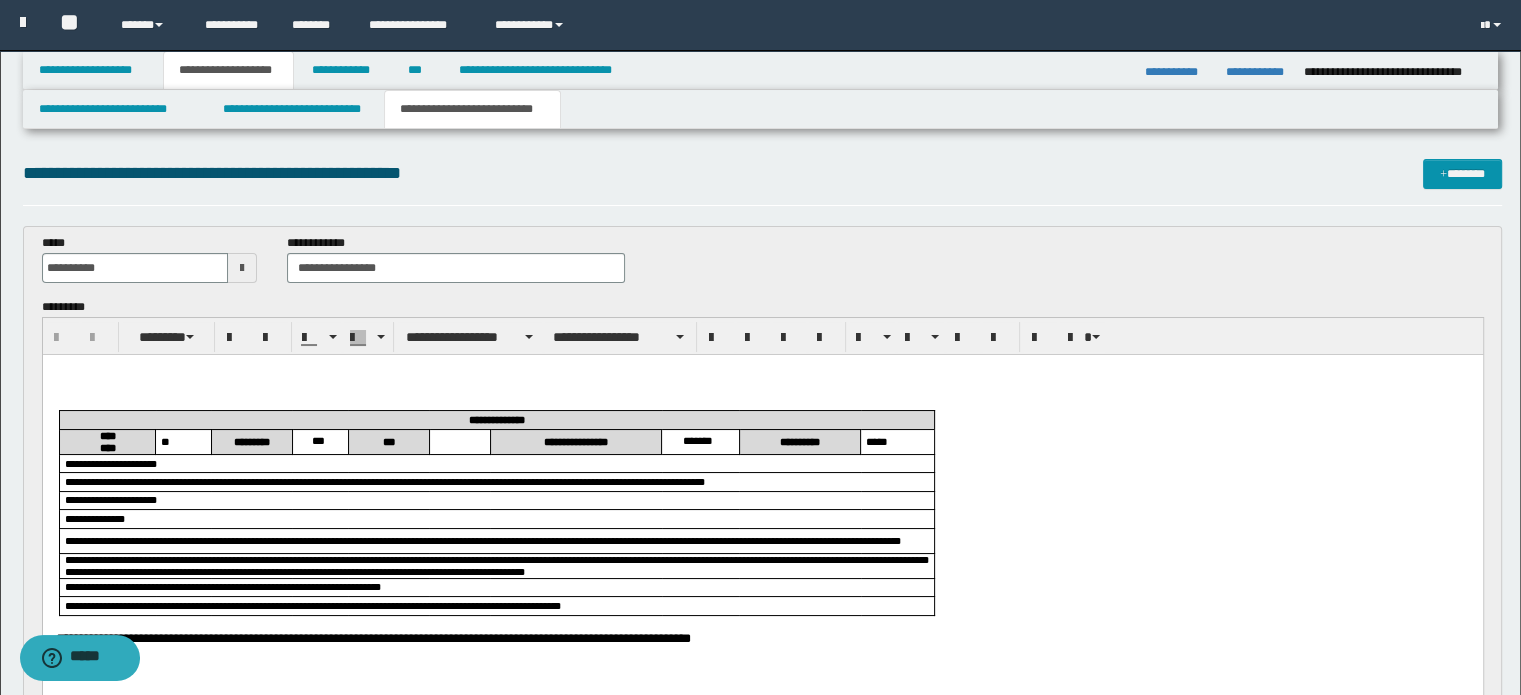 click at bounding box center [762, 386] 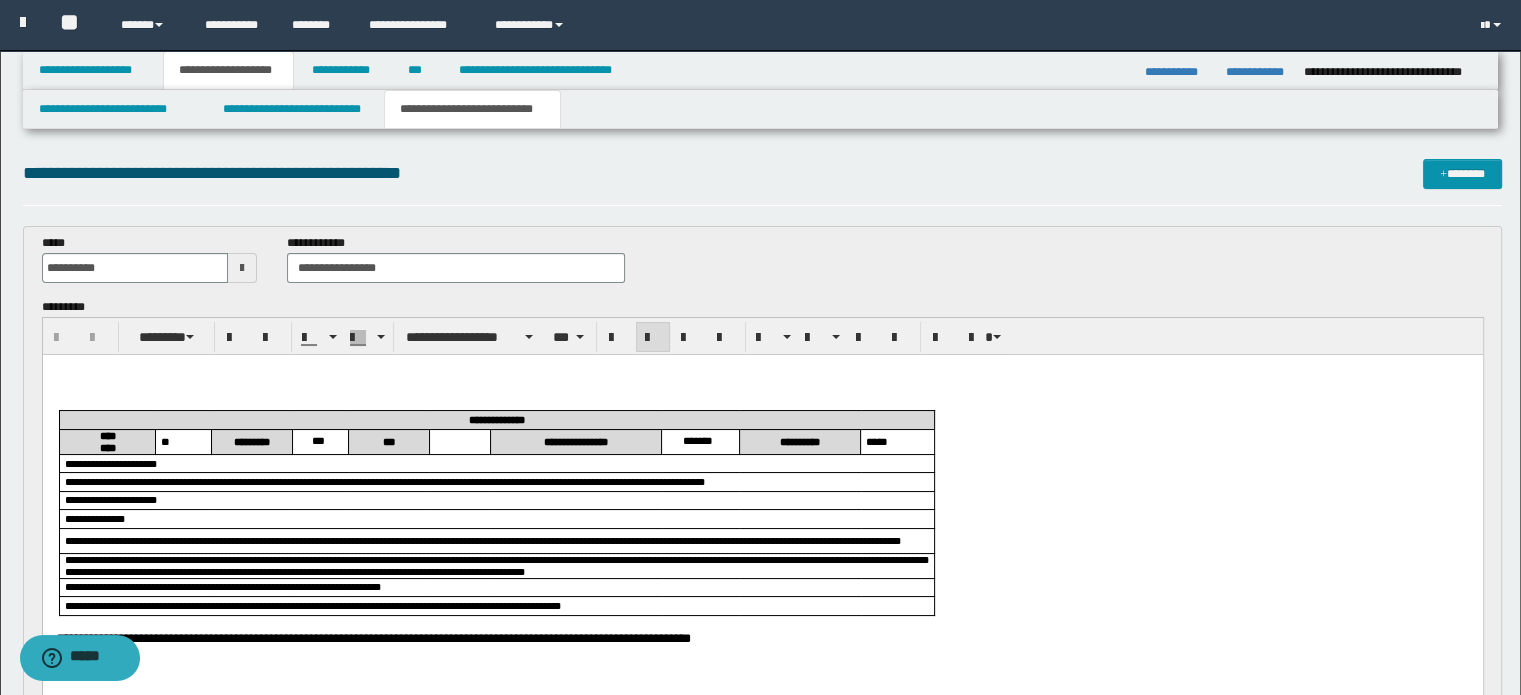 click at bounding box center [458, 441] 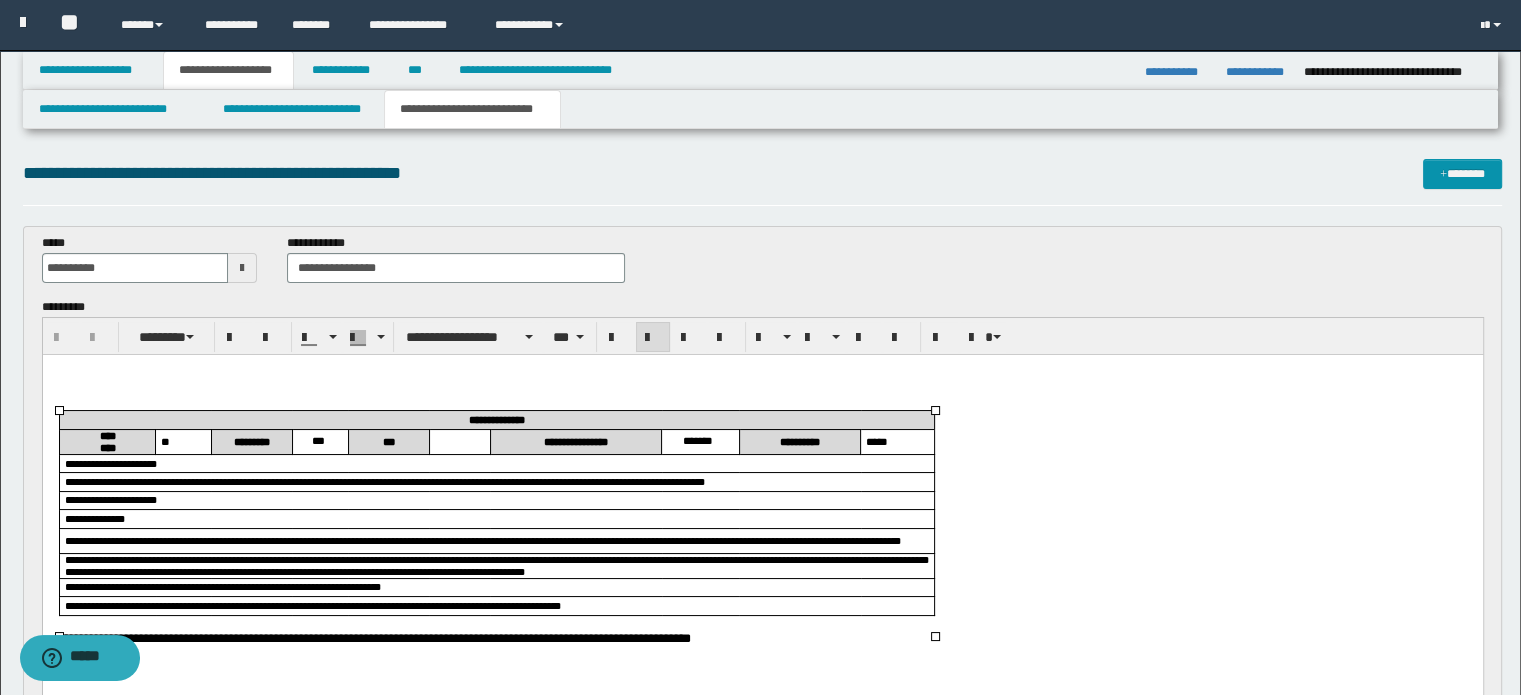 type 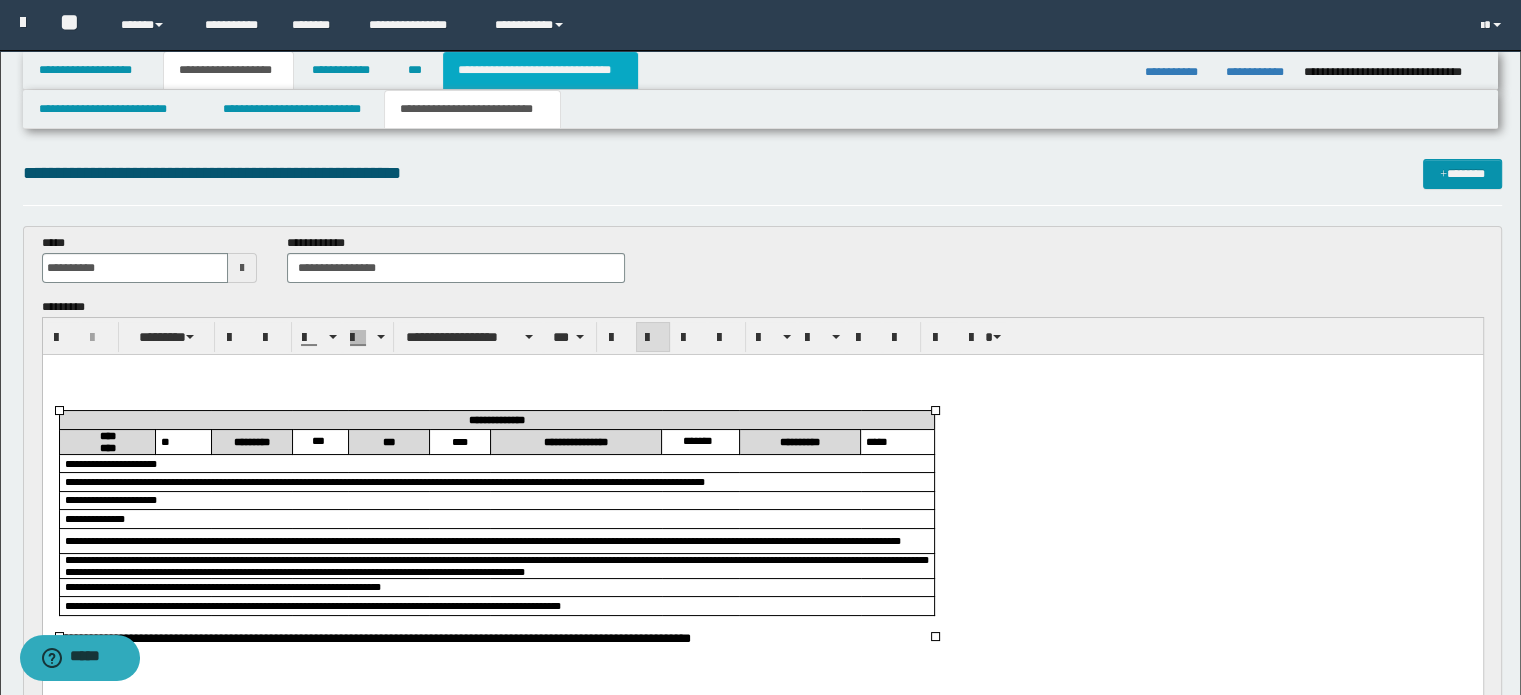 click on "**********" at bounding box center [540, 70] 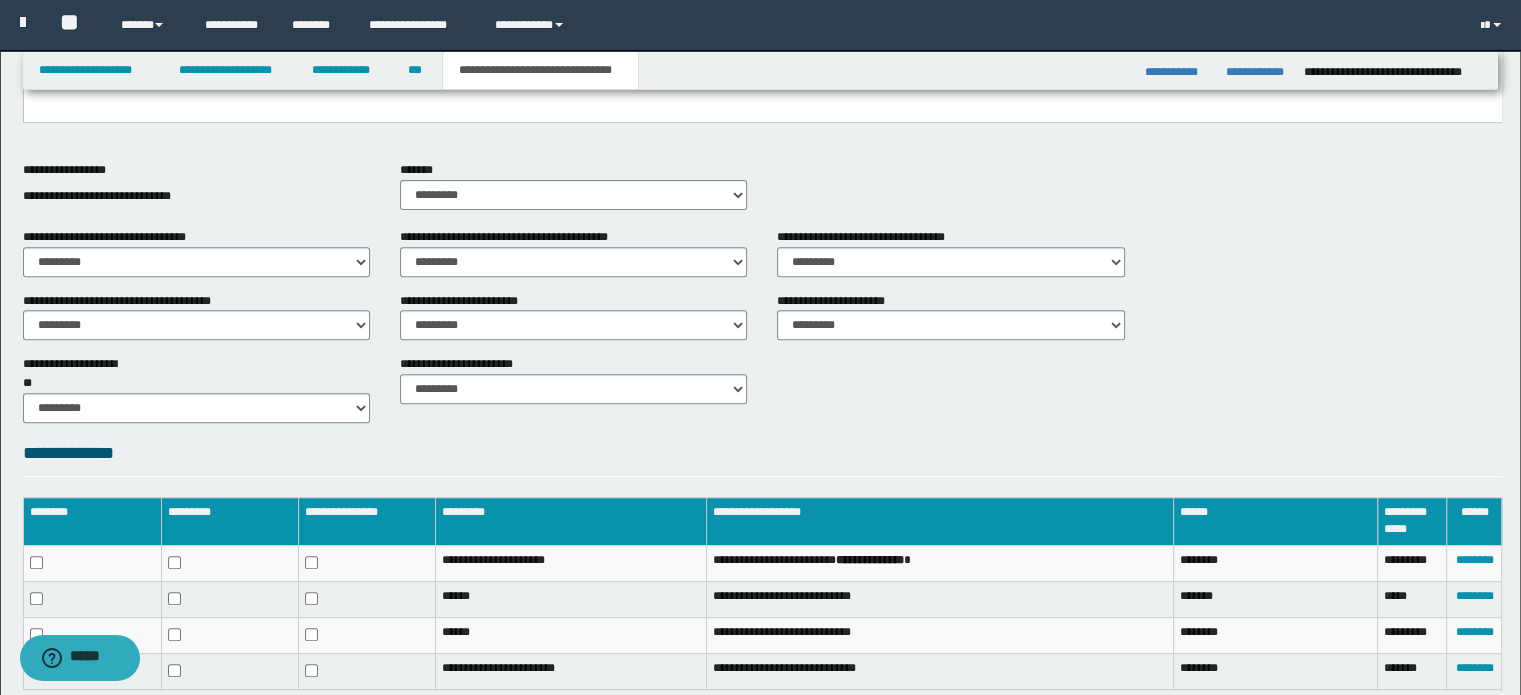 scroll, scrollTop: 890, scrollLeft: 0, axis: vertical 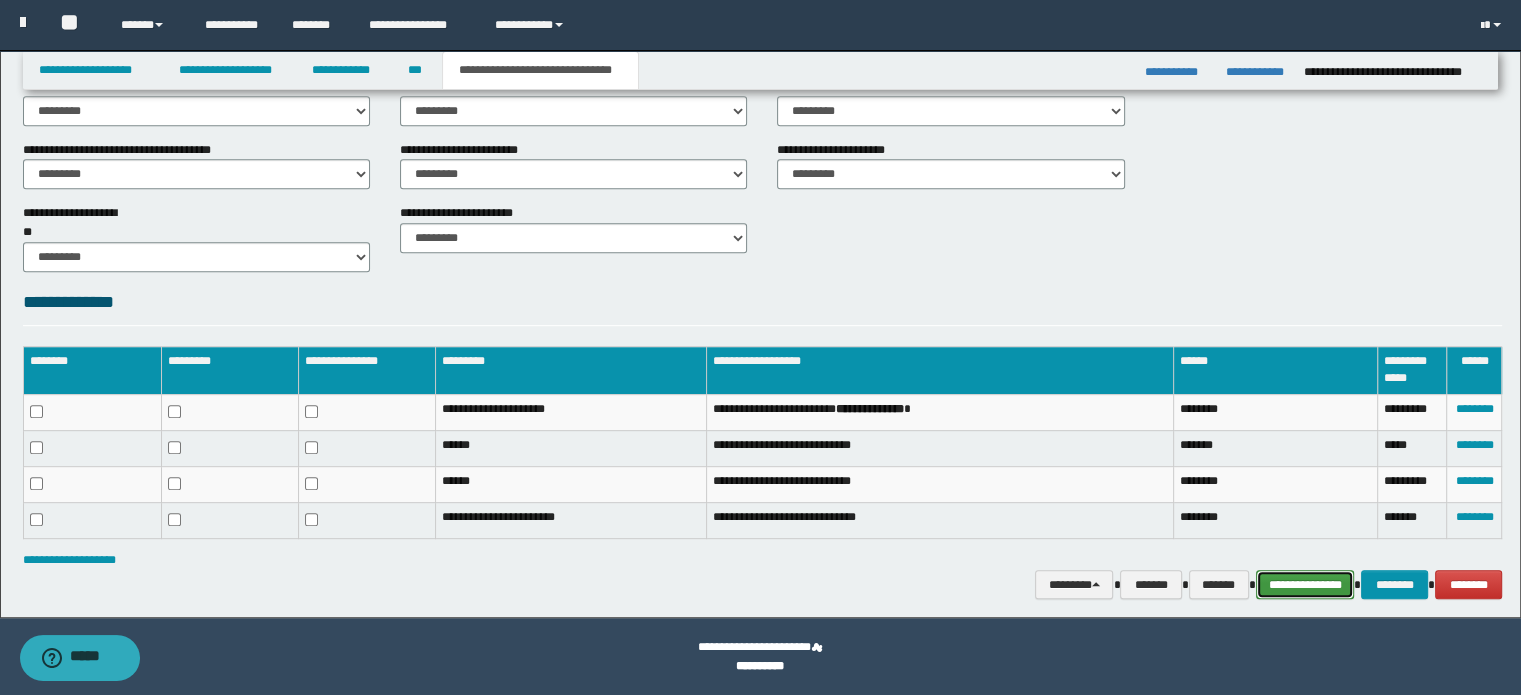 click on "**********" at bounding box center (1305, 585) 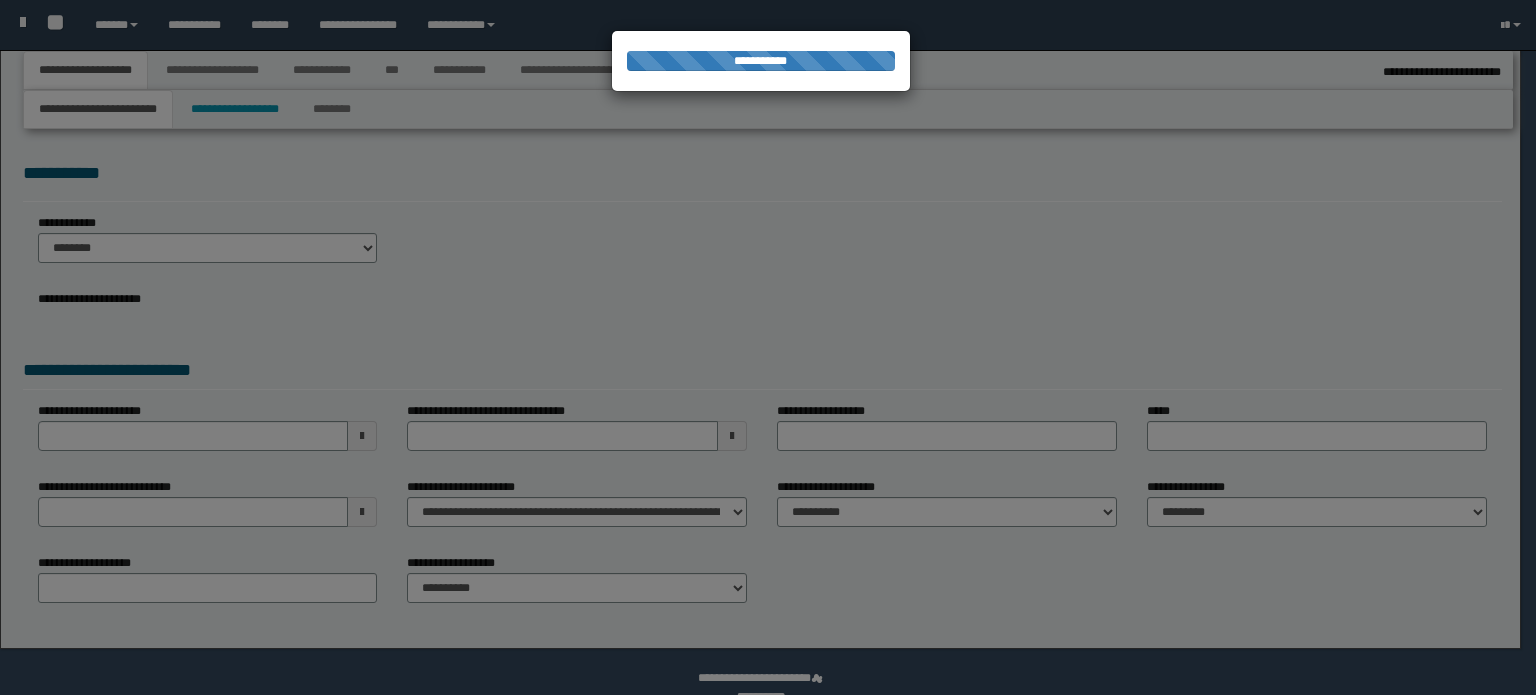 type on "**********" 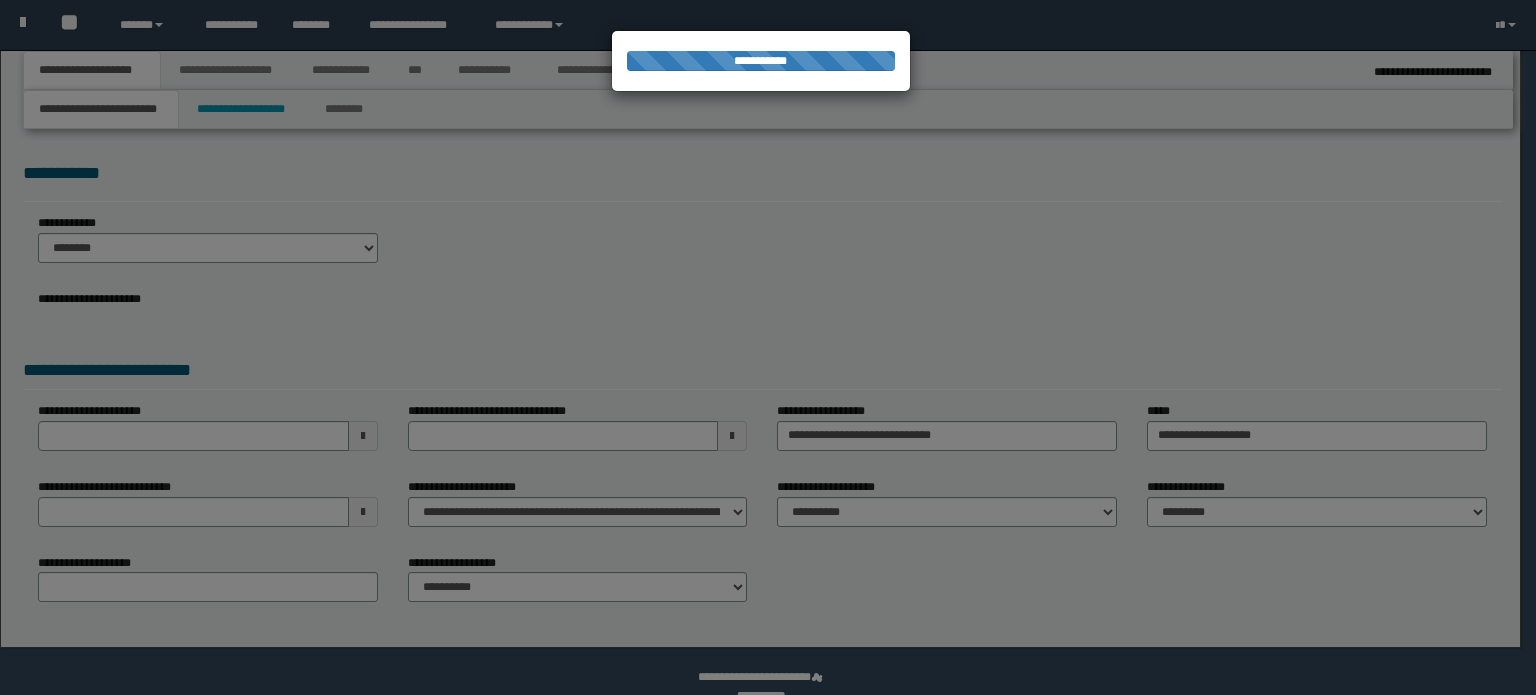 scroll, scrollTop: 0, scrollLeft: 0, axis: both 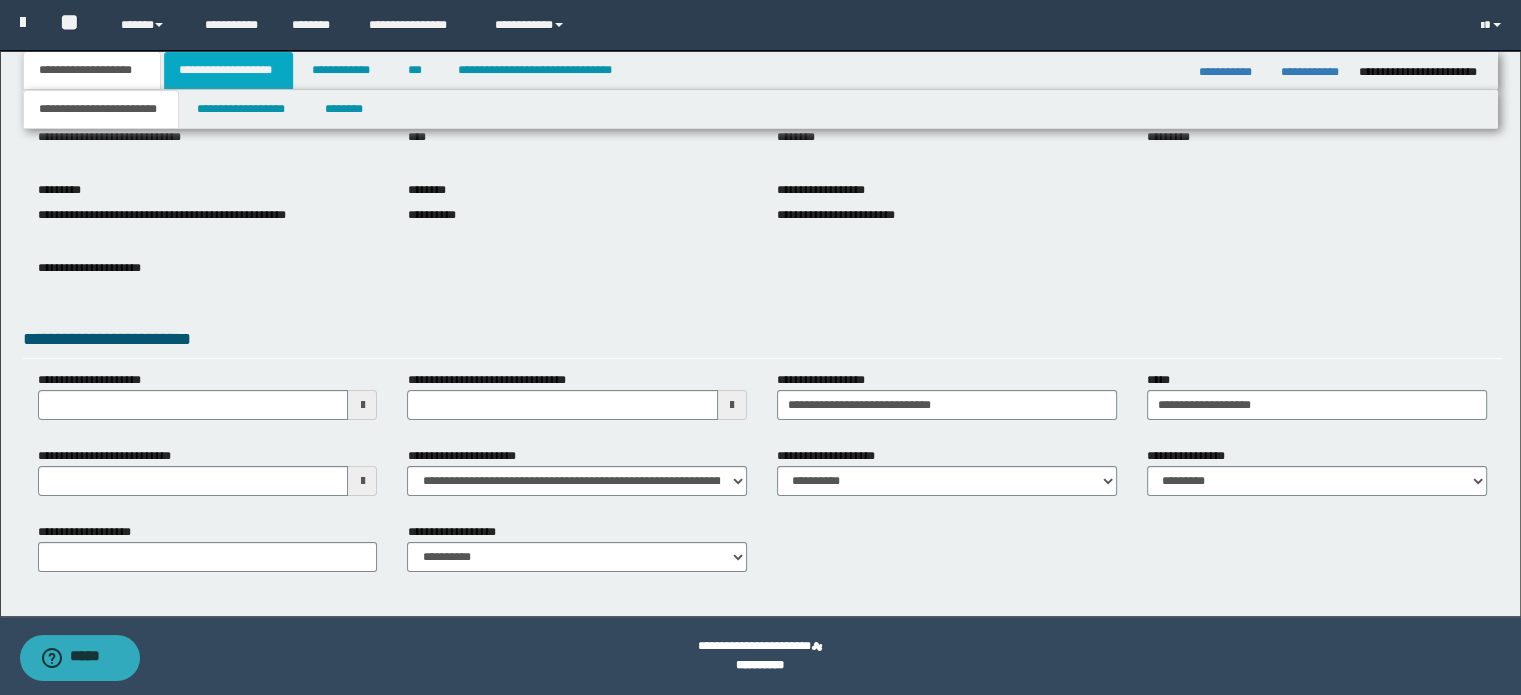 click on "**********" at bounding box center (228, 70) 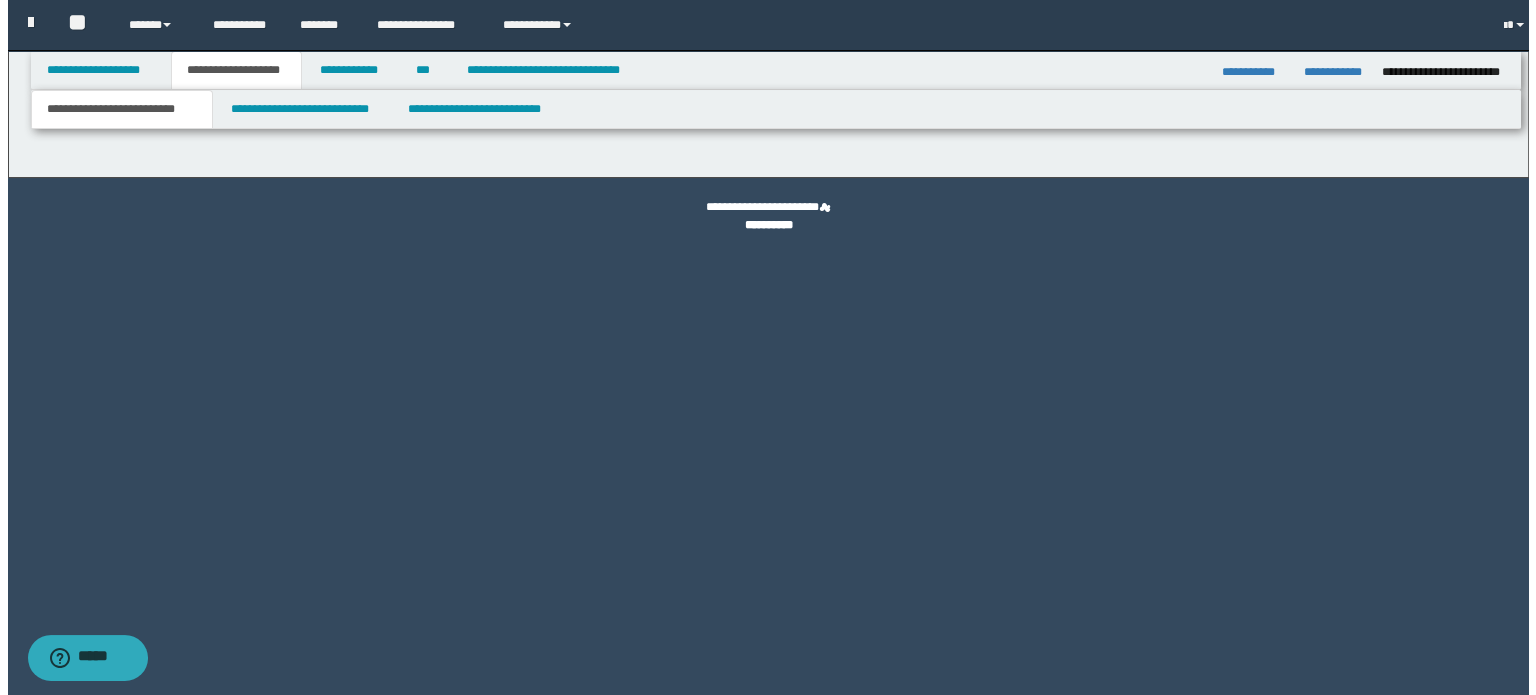 scroll, scrollTop: 0, scrollLeft: 0, axis: both 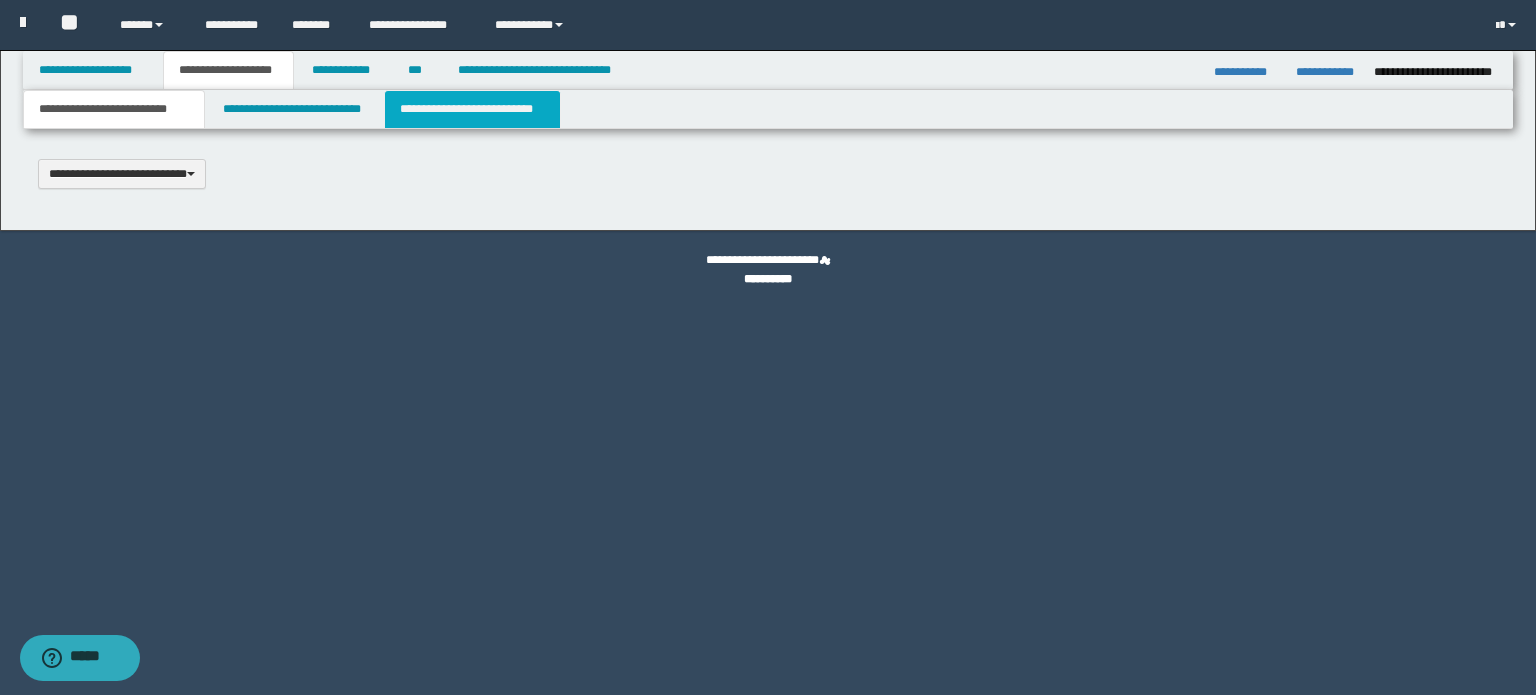 click on "**********" at bounding box center (472, 109) 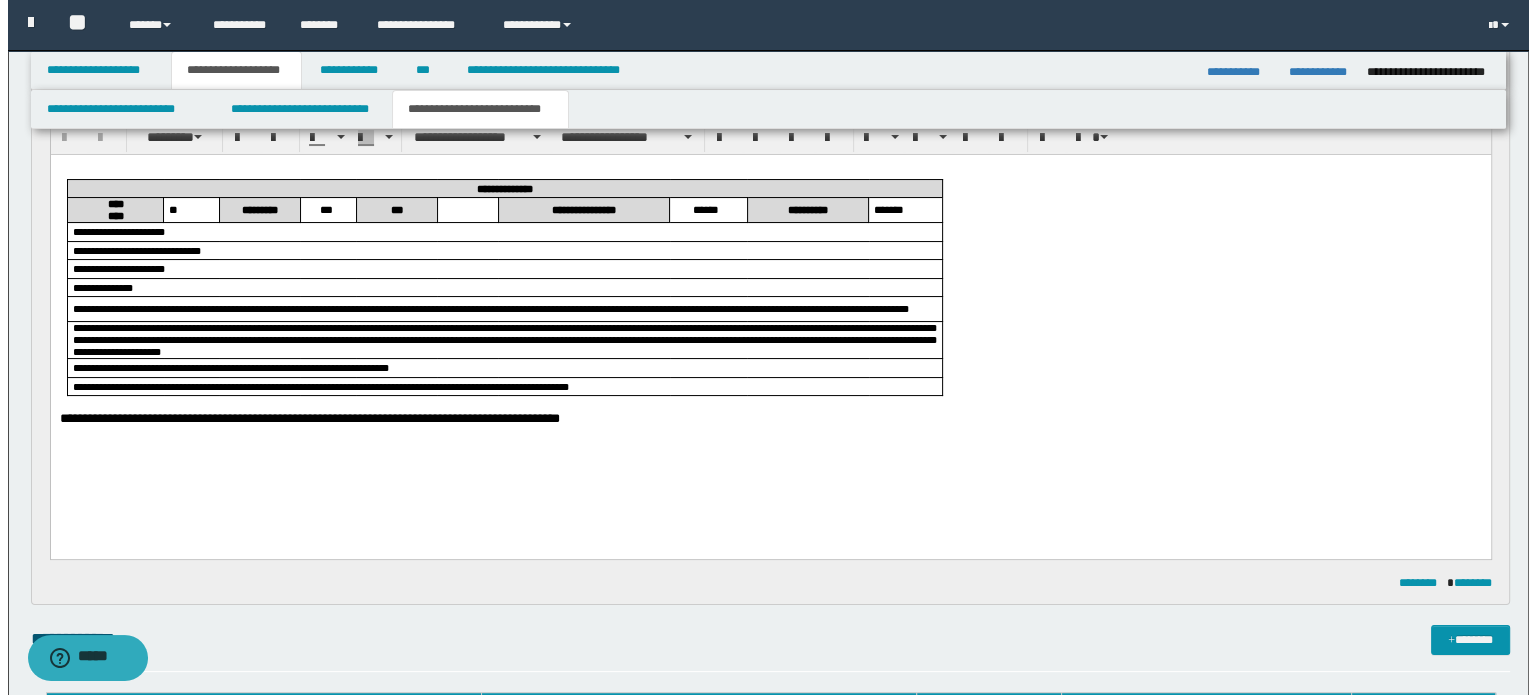 scroll, scrollTop: 0, scrollLeft: 0, axis: both 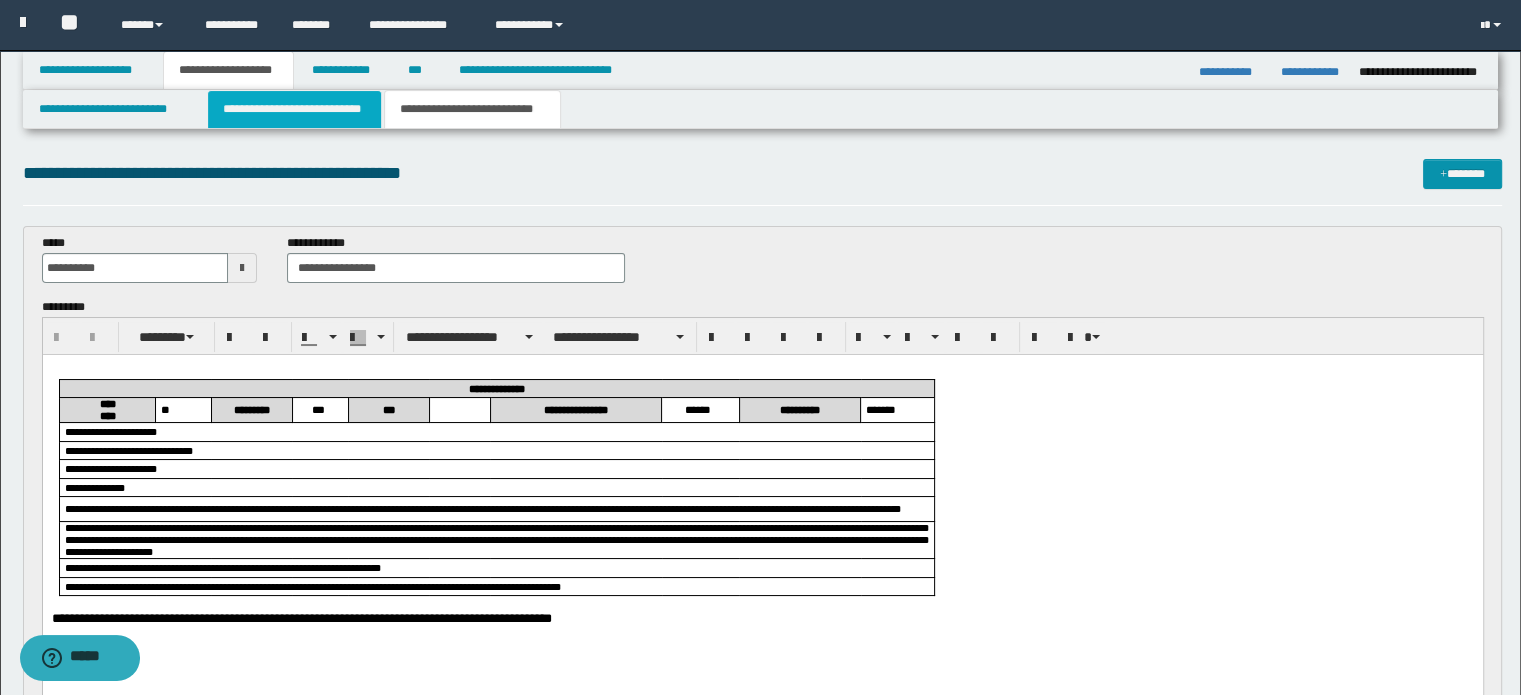 click on "**********" at bounding box center (294, 109) 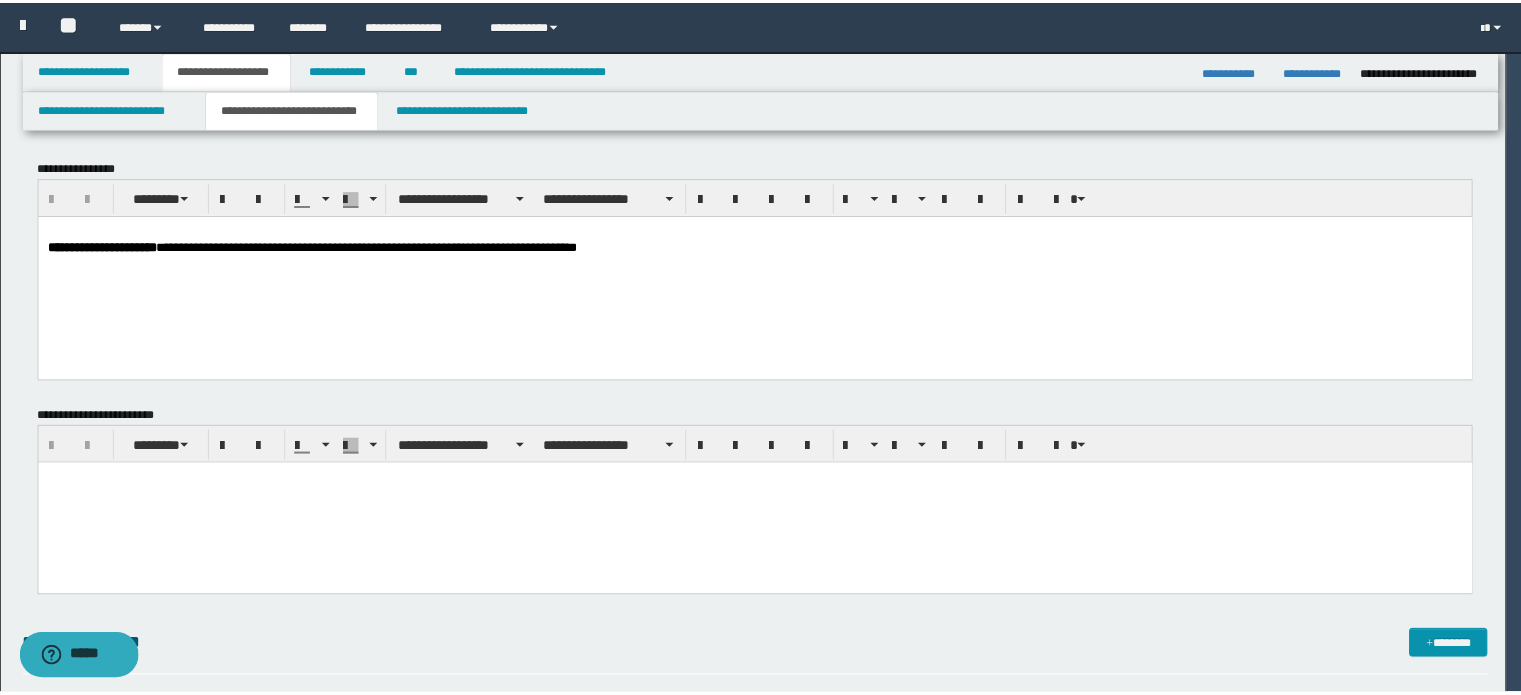 scroll, scrollTop: 0, scrollLeft: 0, axis: both 